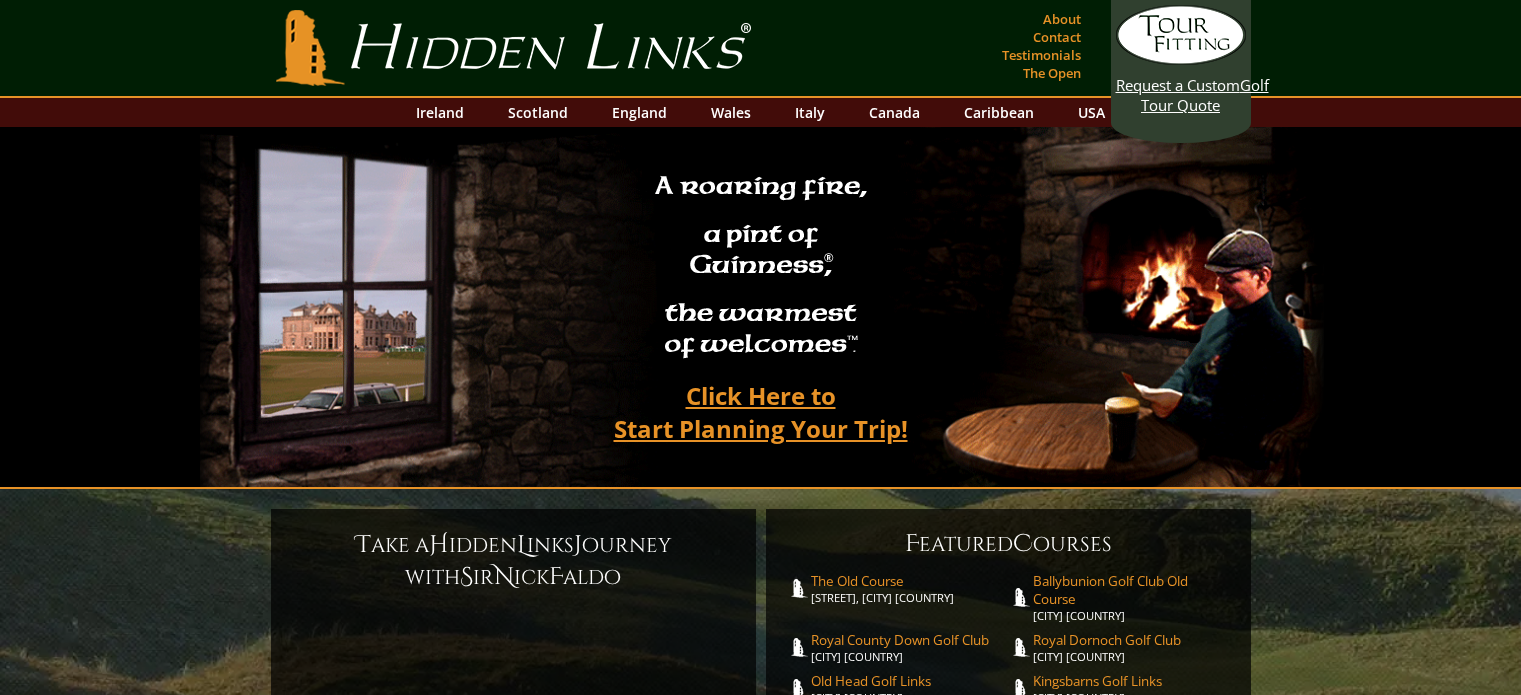 scroll, scrollTop: 0, scrollLeft: 0, axis: both 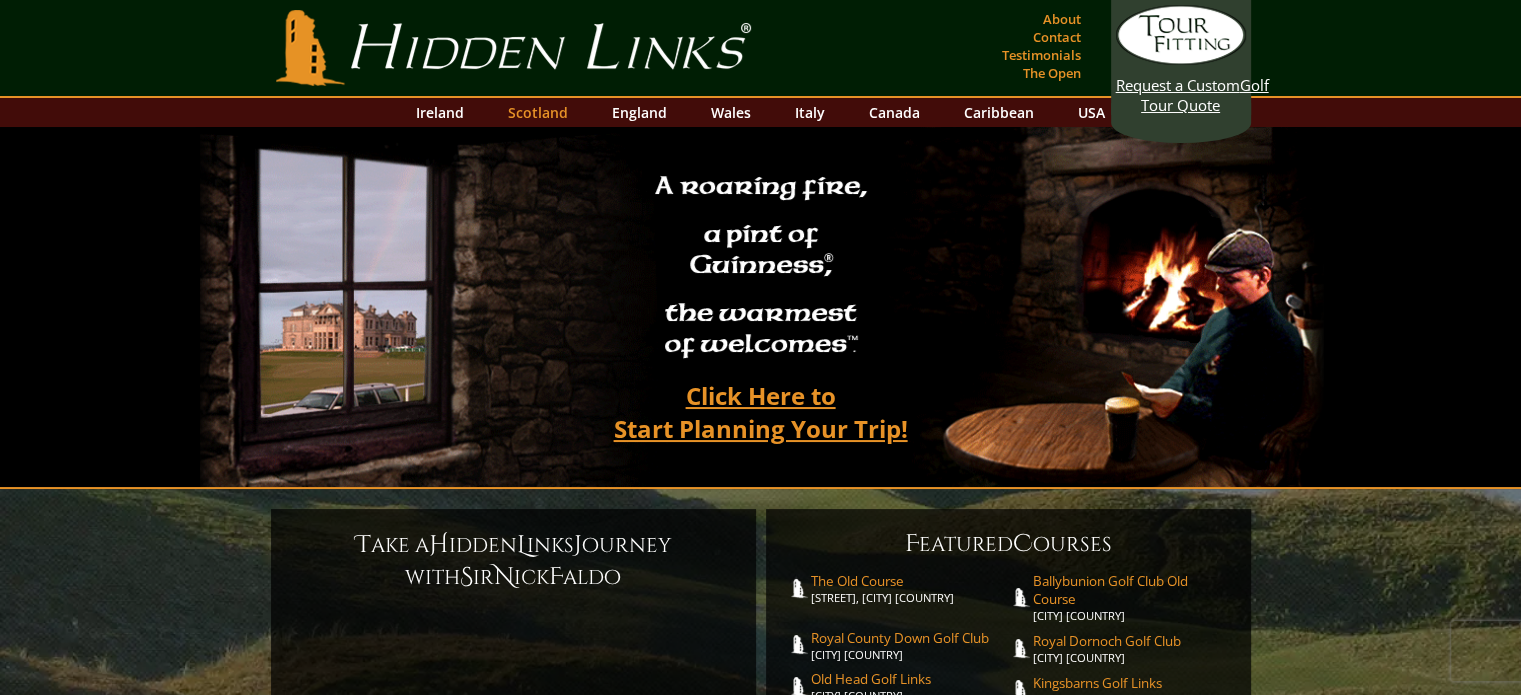click on "Scotland" at bounding box center (538, 112) 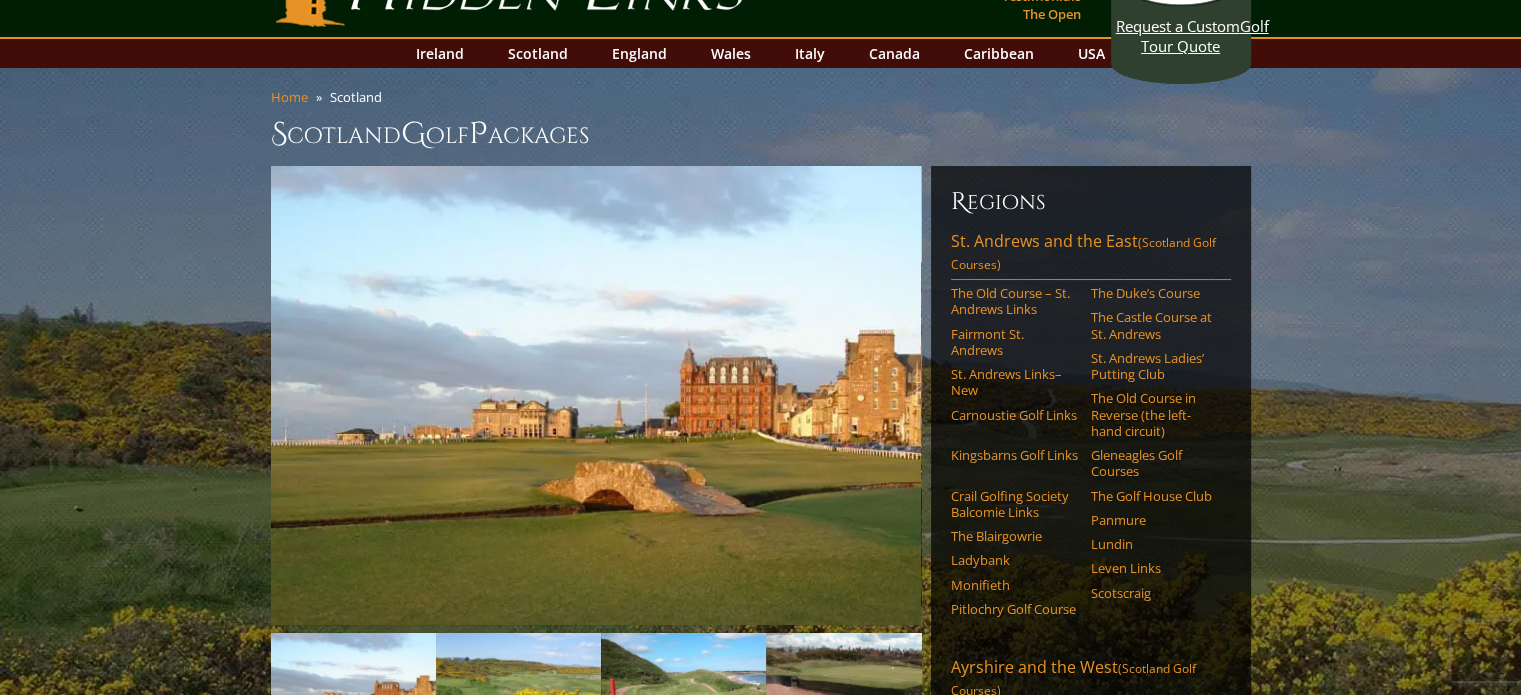 scroll, scrollTop: 0, scrollLeft: 0, axis: both 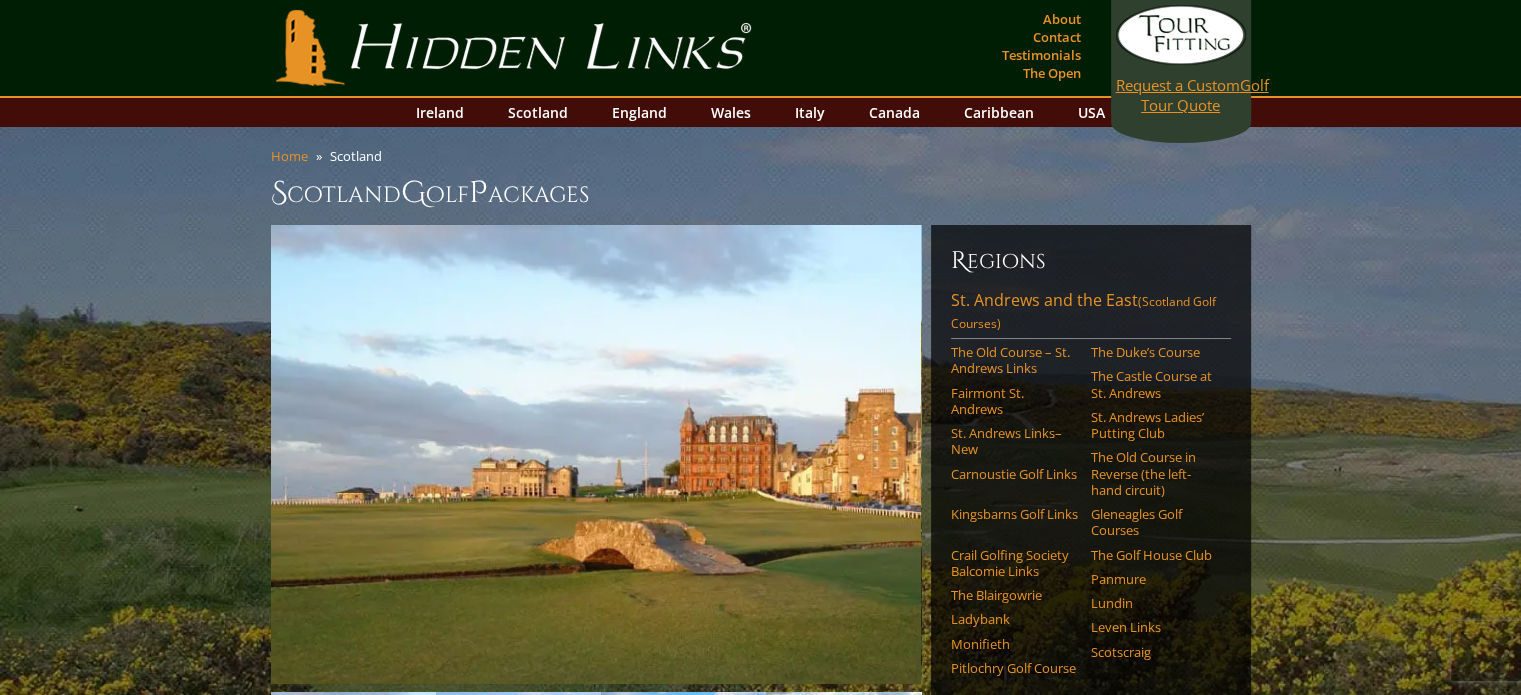 click on "Request a Custom" at bounding box center [1178, 85] 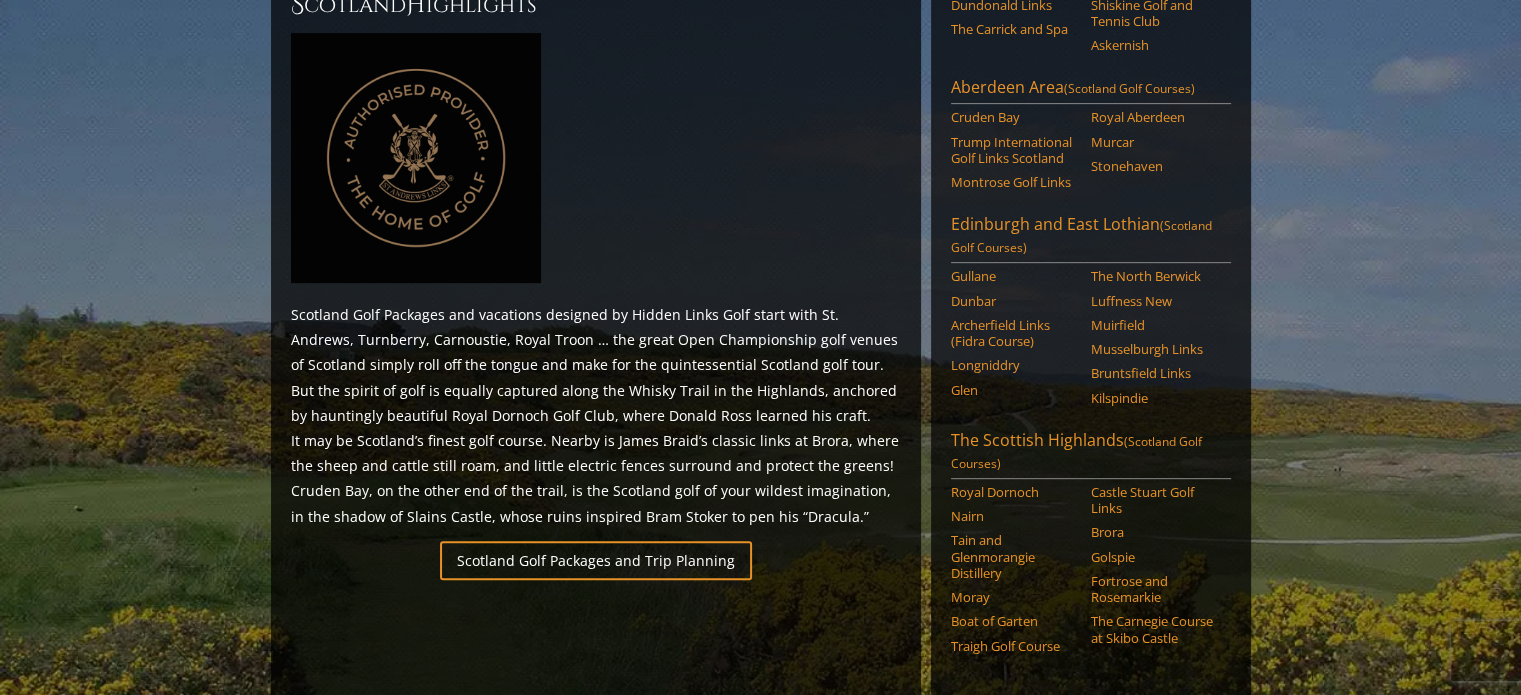 scroll, scrollTop: 888, scrollLeft: 0, axis: vertical 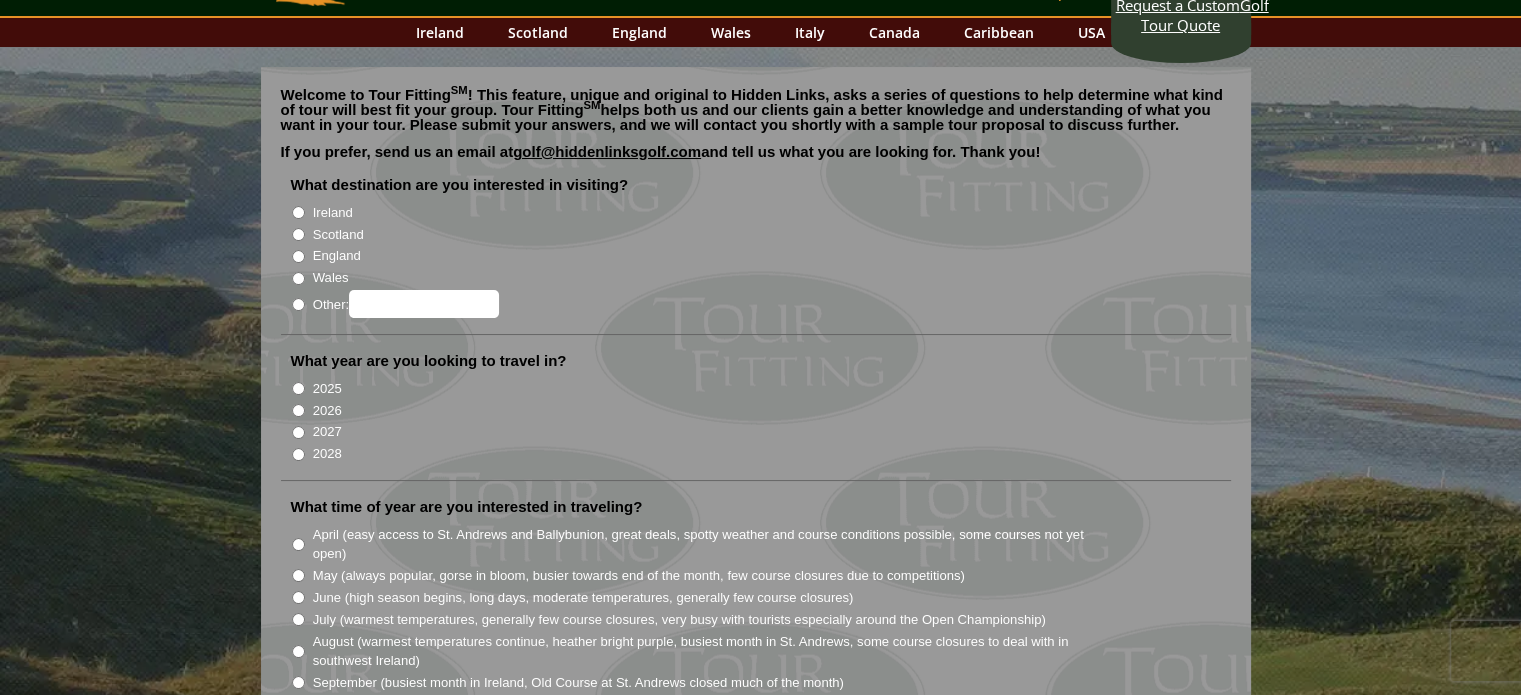 click on "Scotland" at bounding box center [298, 234] 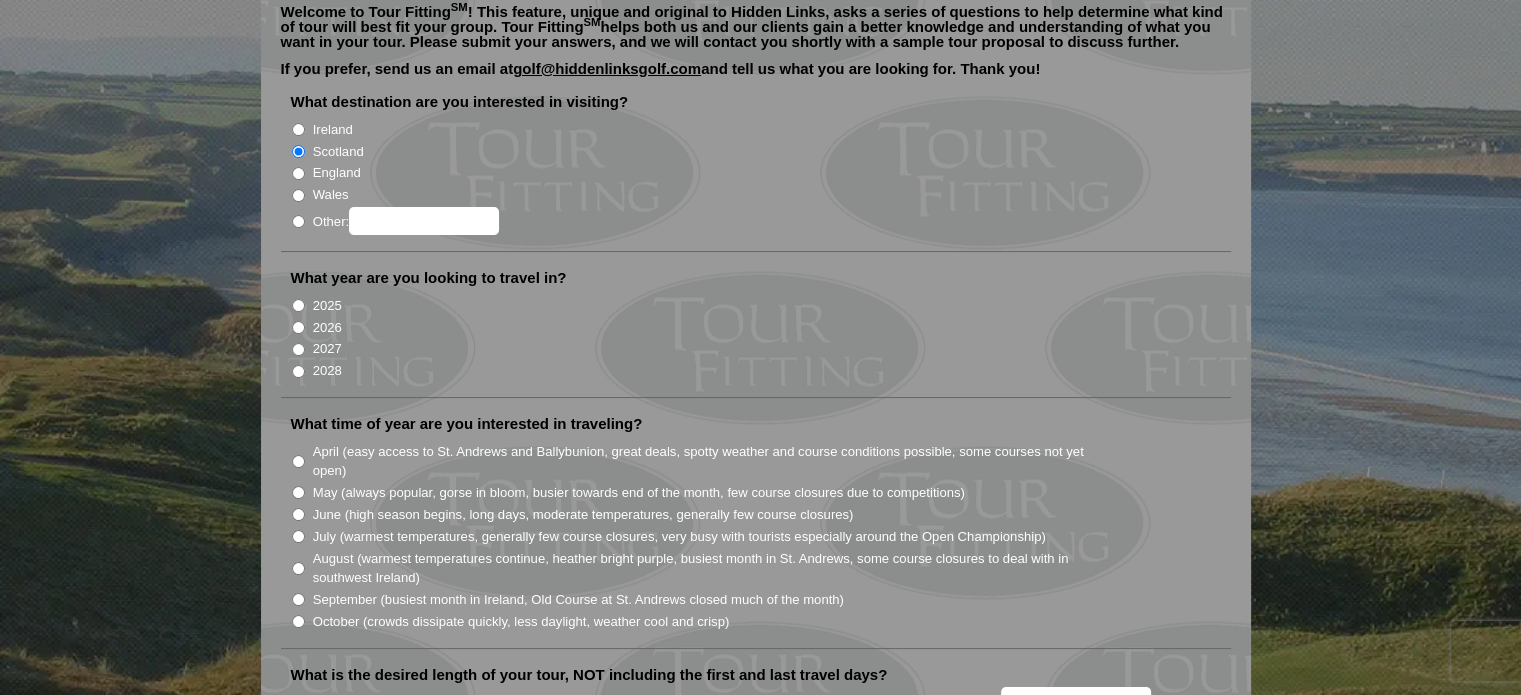 scroll, scrollTop: 164, scrollLeft: 0, axis: vertical 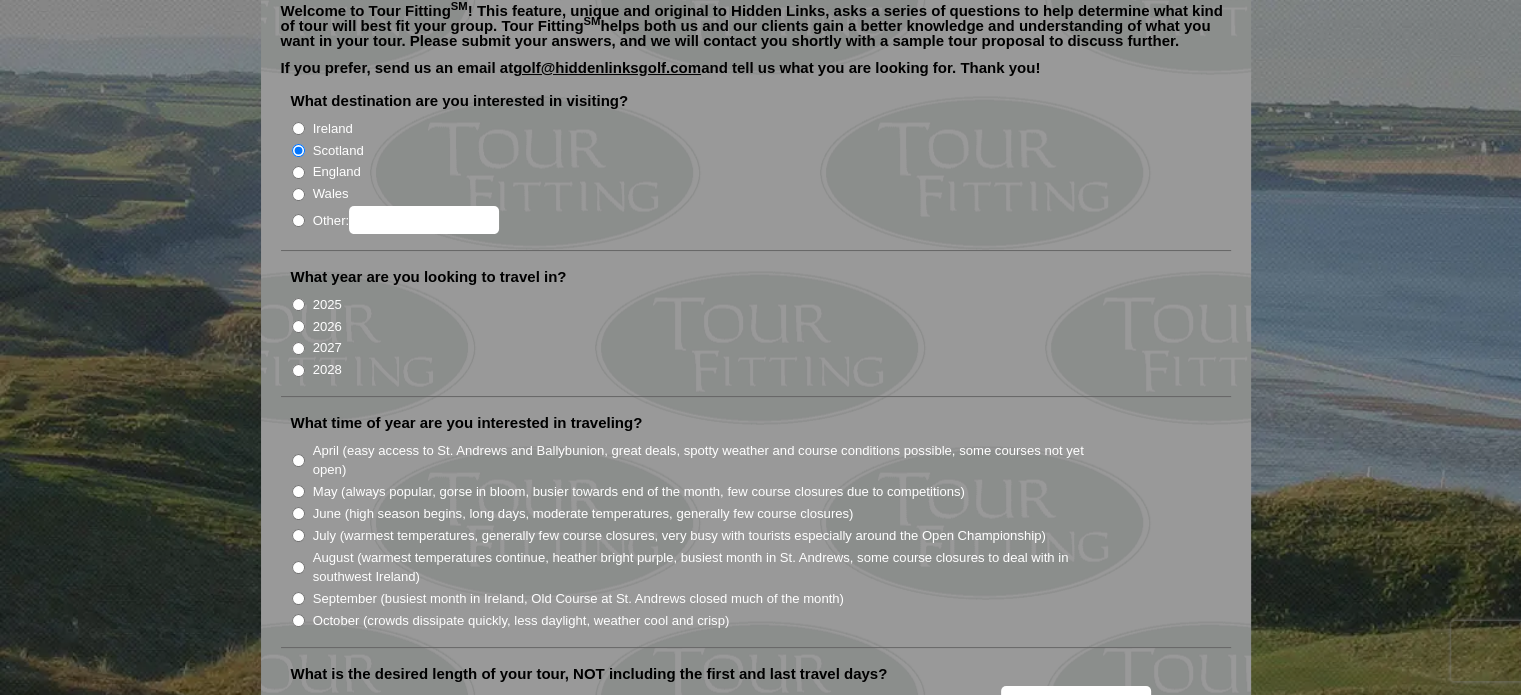 click on "2026" at bounding box center (298, 326) 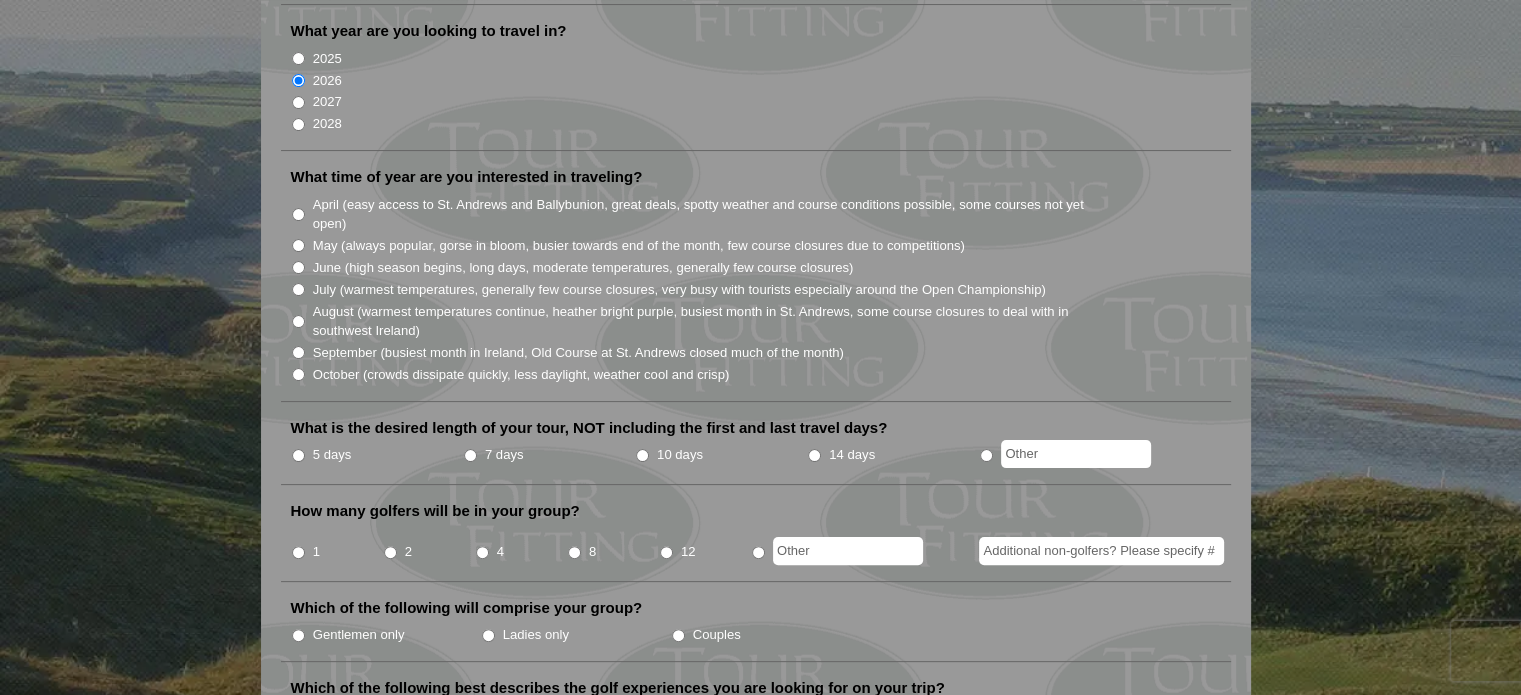 scroll, scrollTop: 435, scrollLeft: 0, axis: vertical 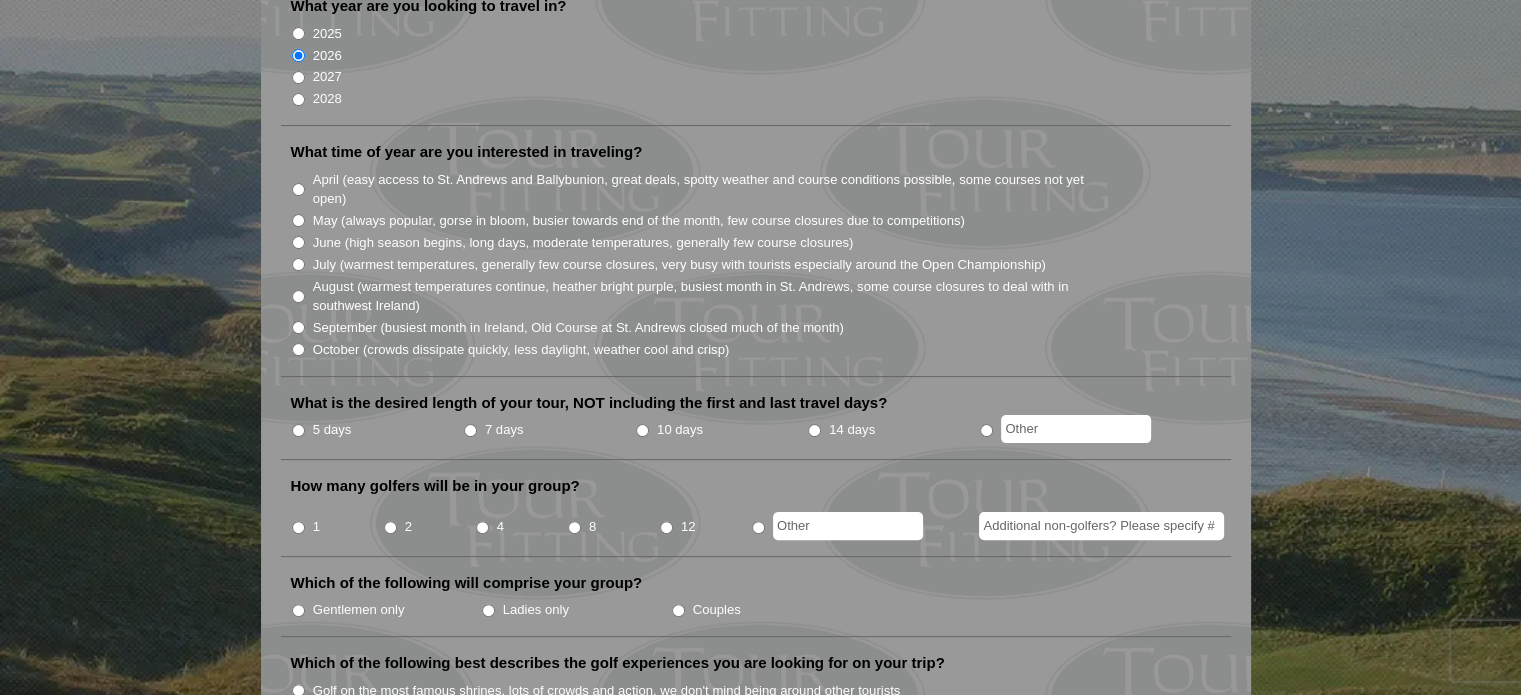 click on "August (warmest temperatures continue, heather bright purple, busiest month in St. Andrews, some course closures to deal with in southwest Ireland)" at bounding box center (298, 296) 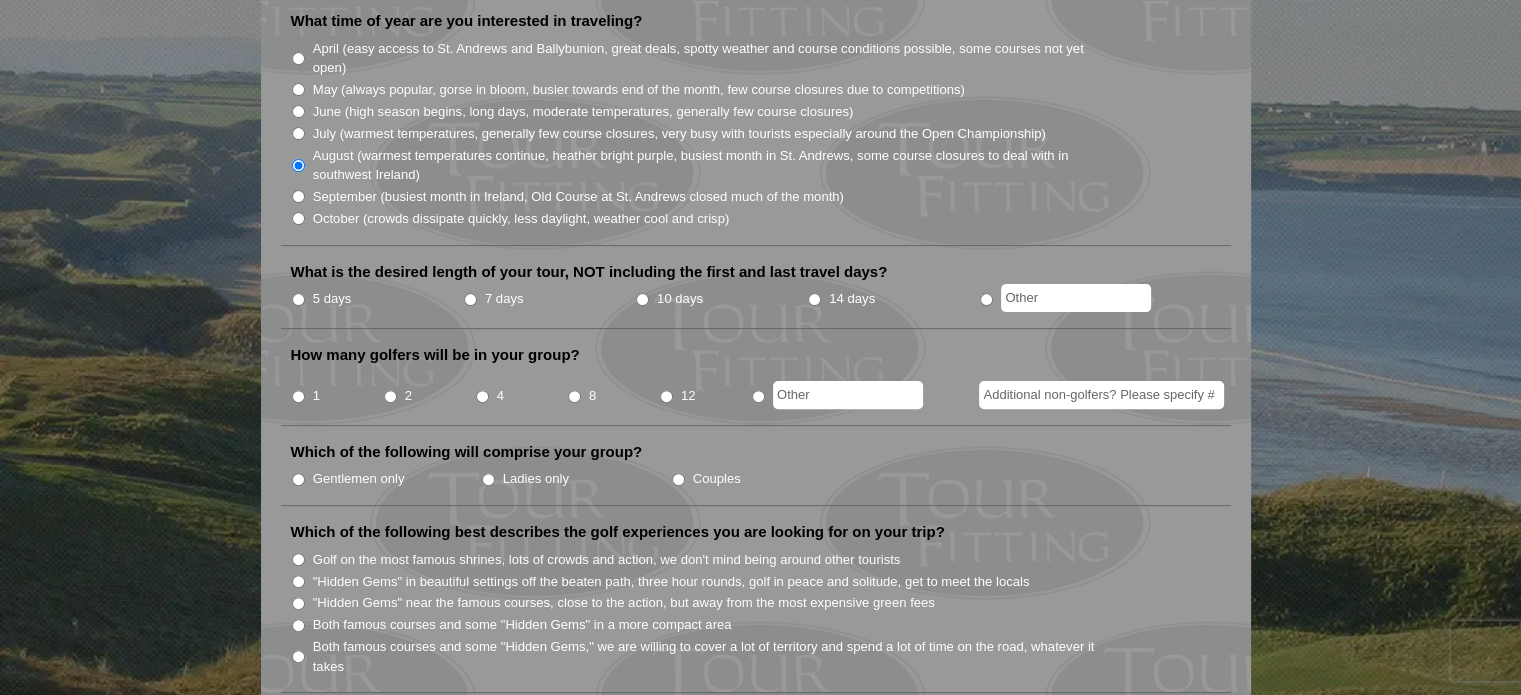 scroll, scrollTop: 575, scrollLeft: 0, axis: vertical 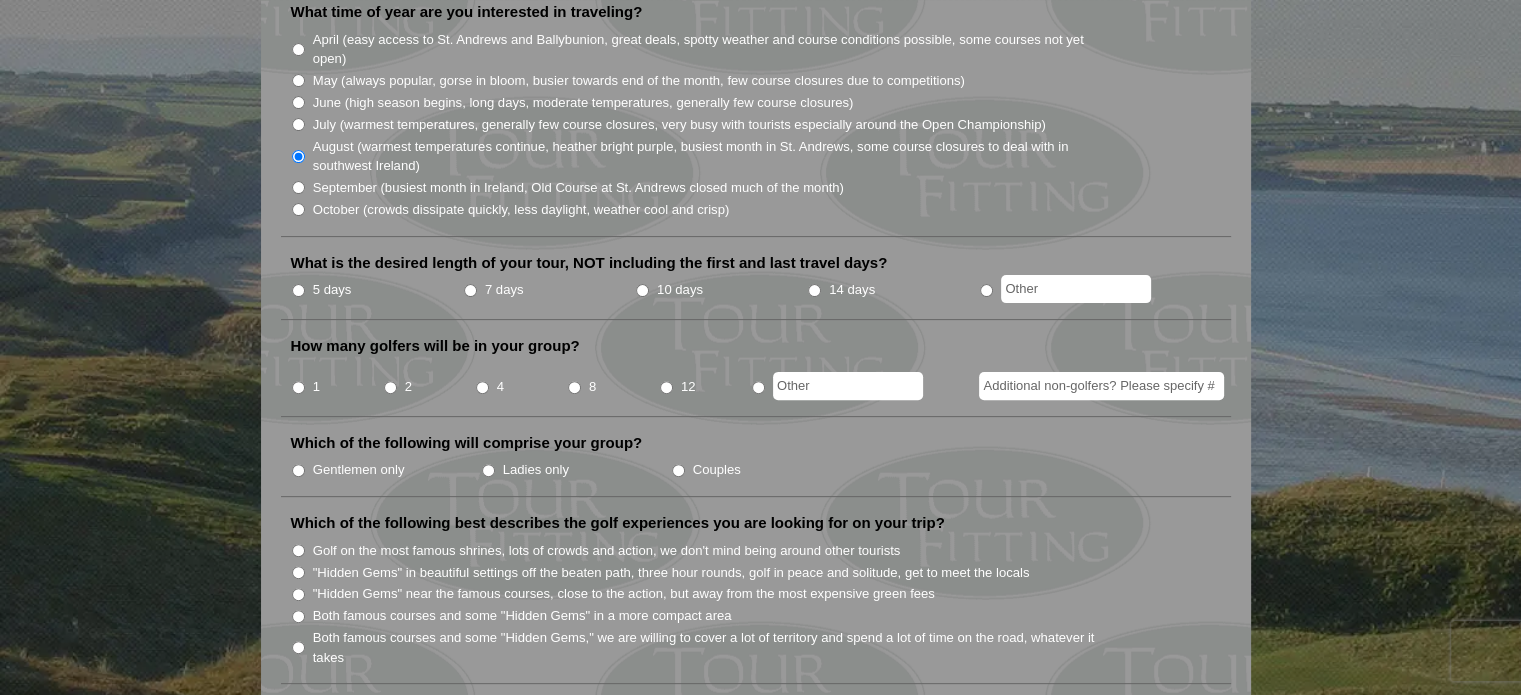 click on "7 days" at bounding box center (470, 290) 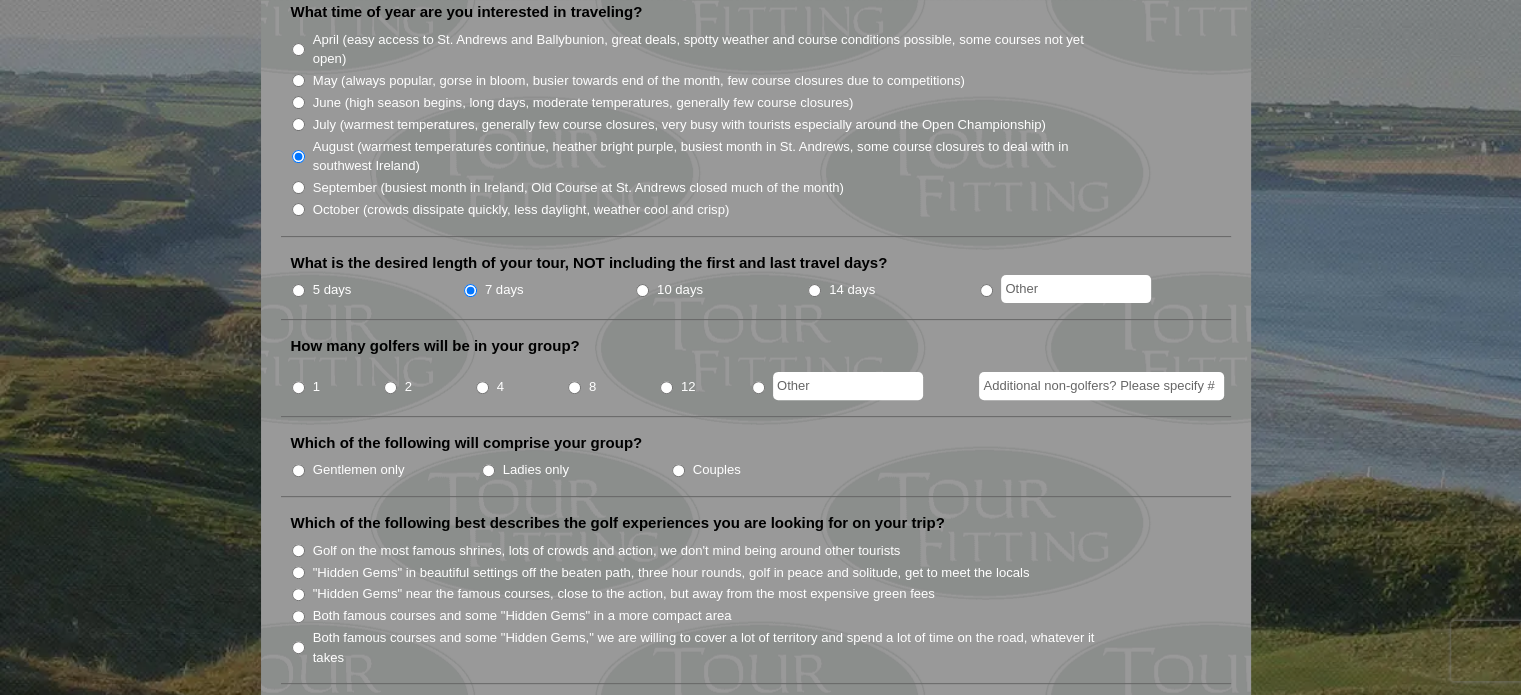 click on "8" at bounding box center [574, 387] 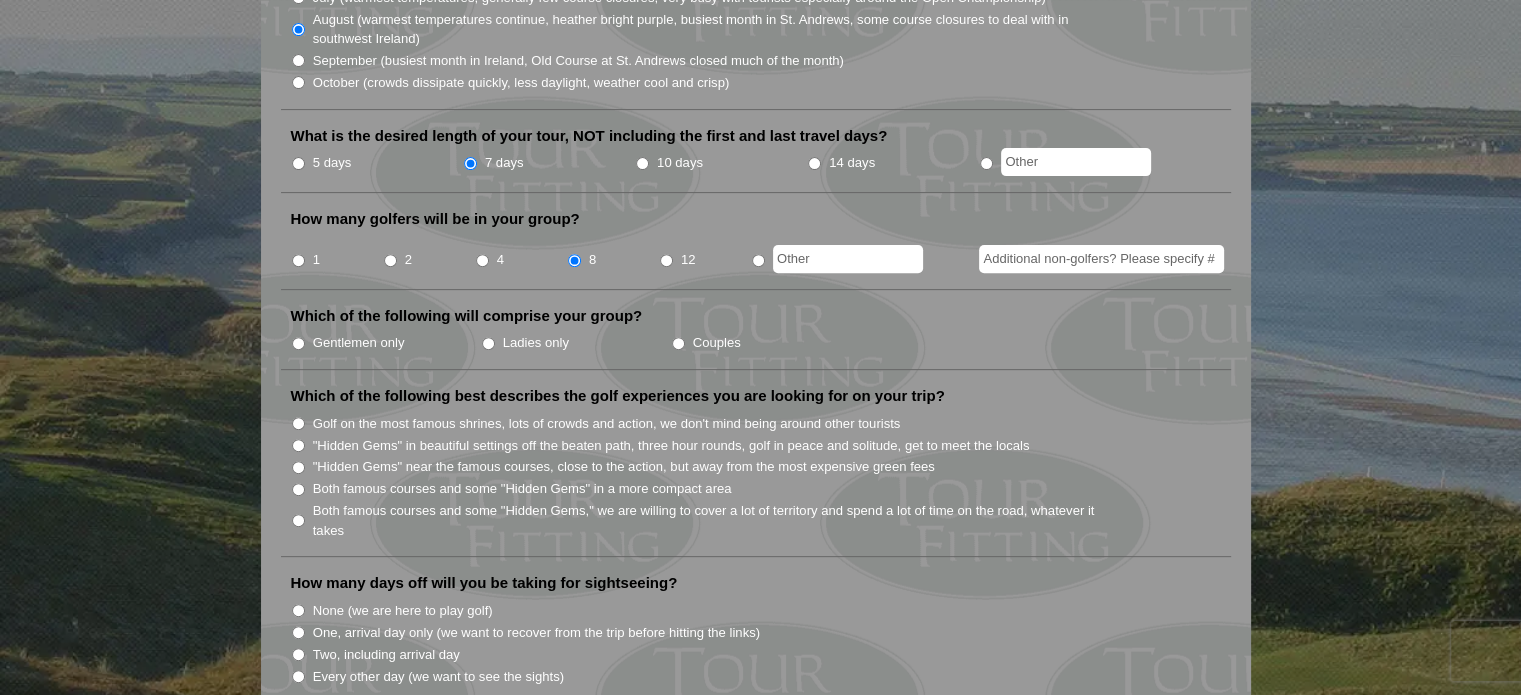 scroll, scrollTop: 703, scrollLeft: 0, axis: vertical 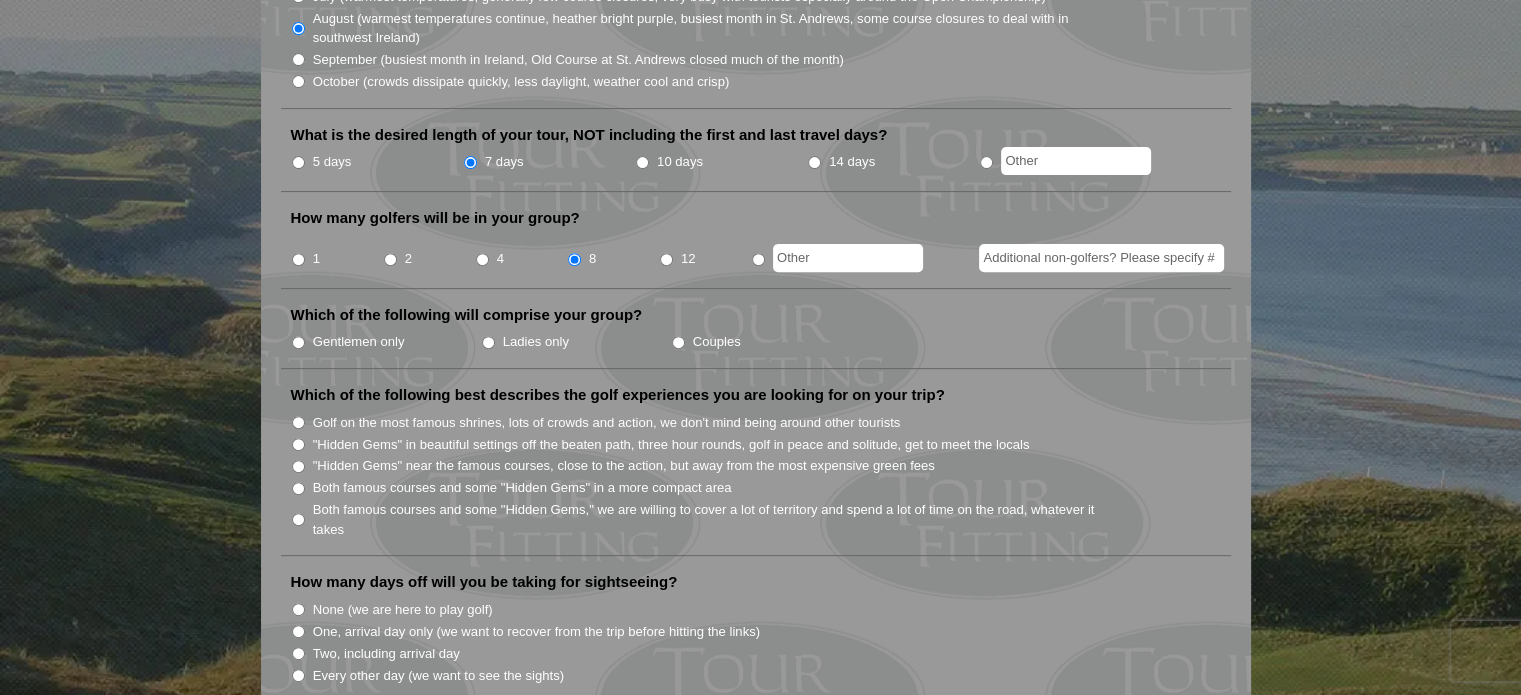 click on "Gentlemen only" at bounding box center [298, 342] 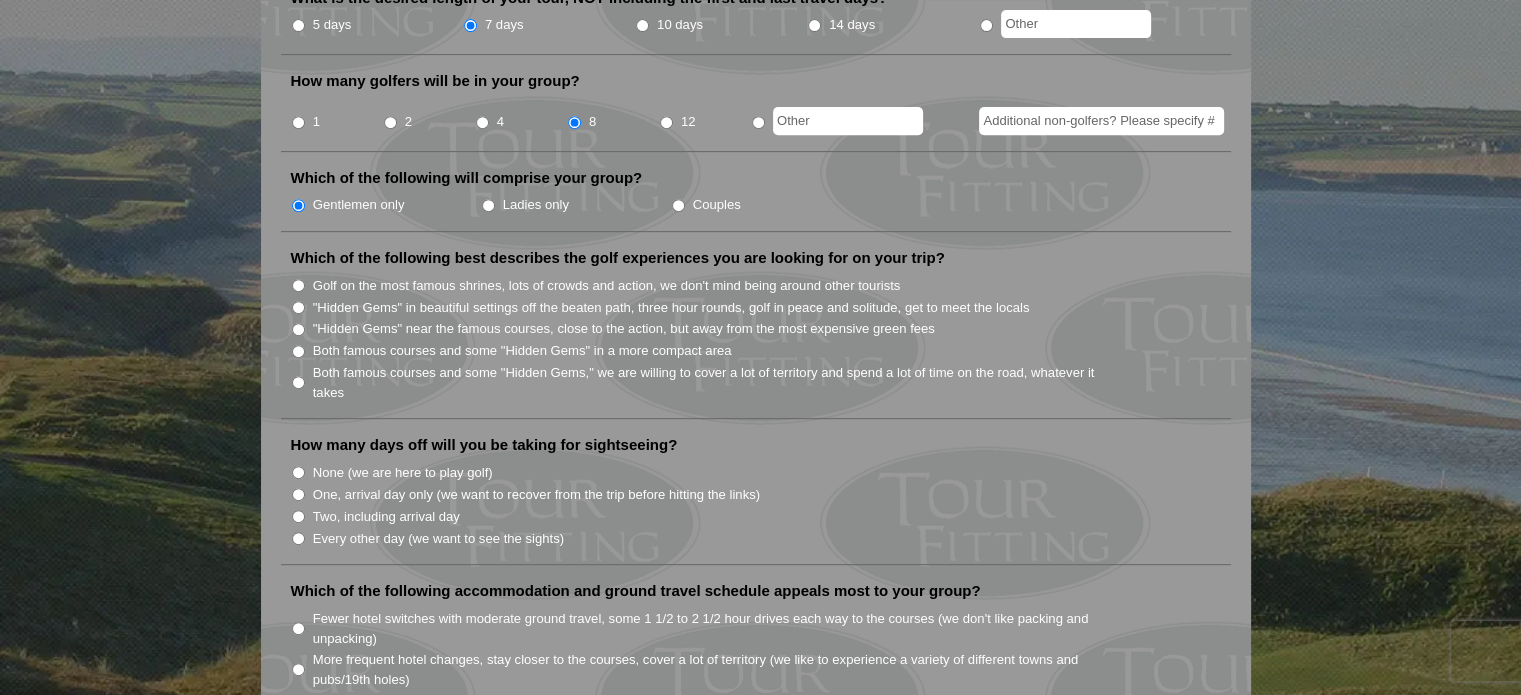 scroll, scrollTop: 844, scrollLeft: 0, axis: vertical 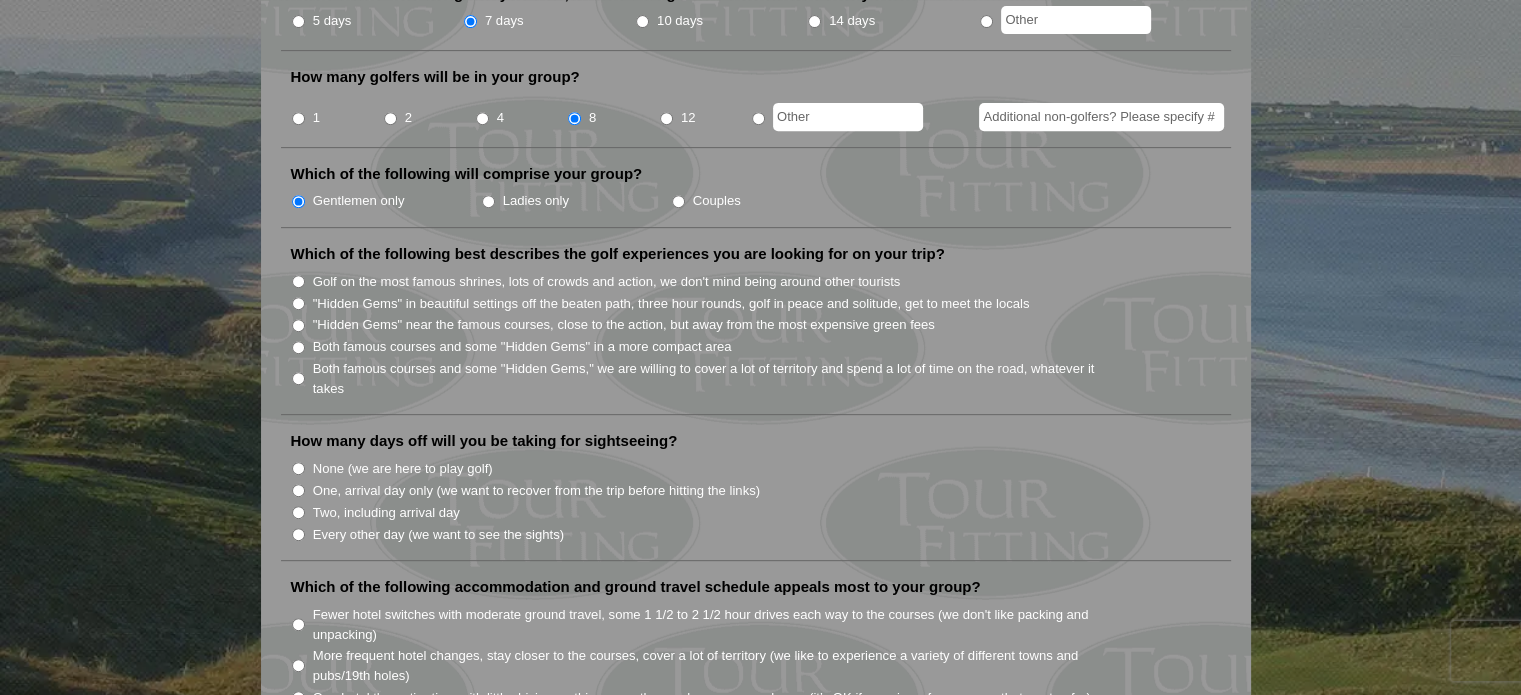 click on "Both famous courses and some "Hidden Gems" in a more compact area" at bounding box center [298, 347] 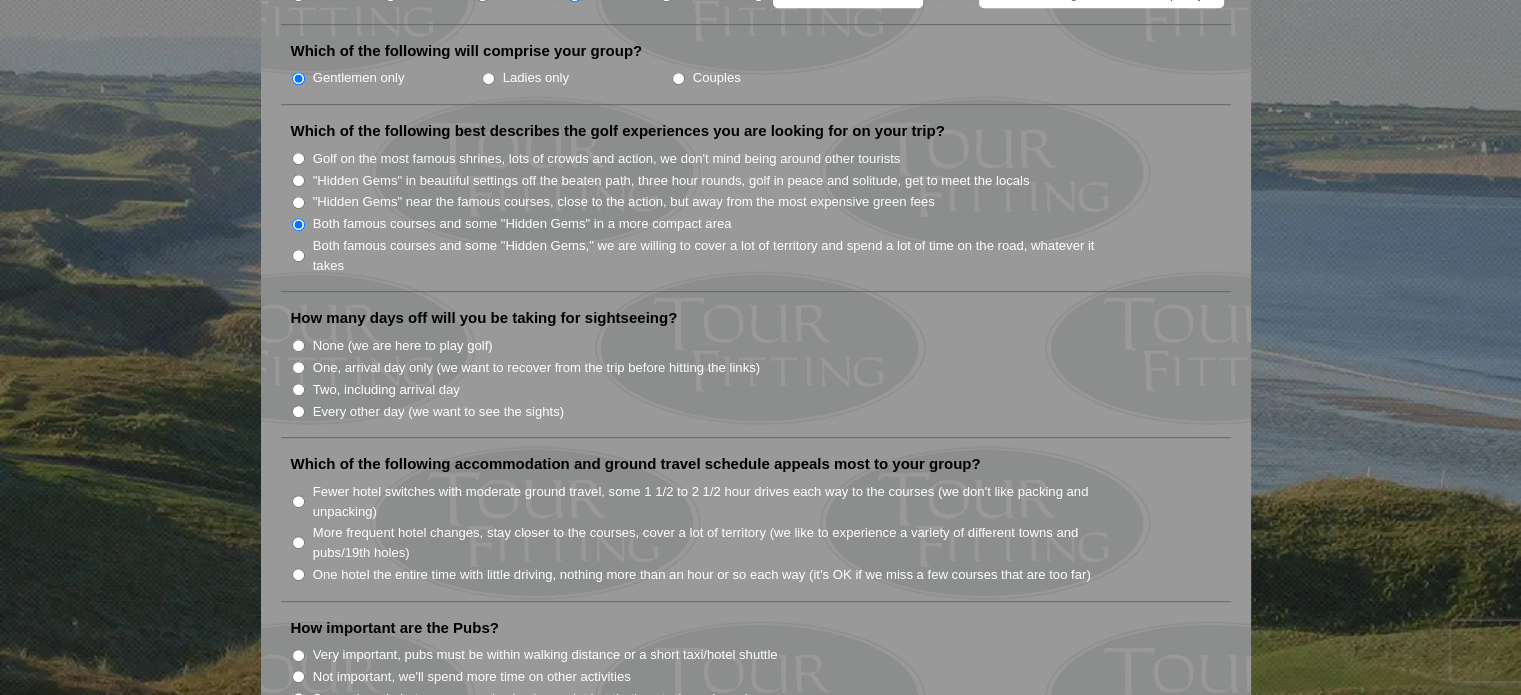 scroll, scrollTop: 968, scrollLeft: 0, axis: vertical 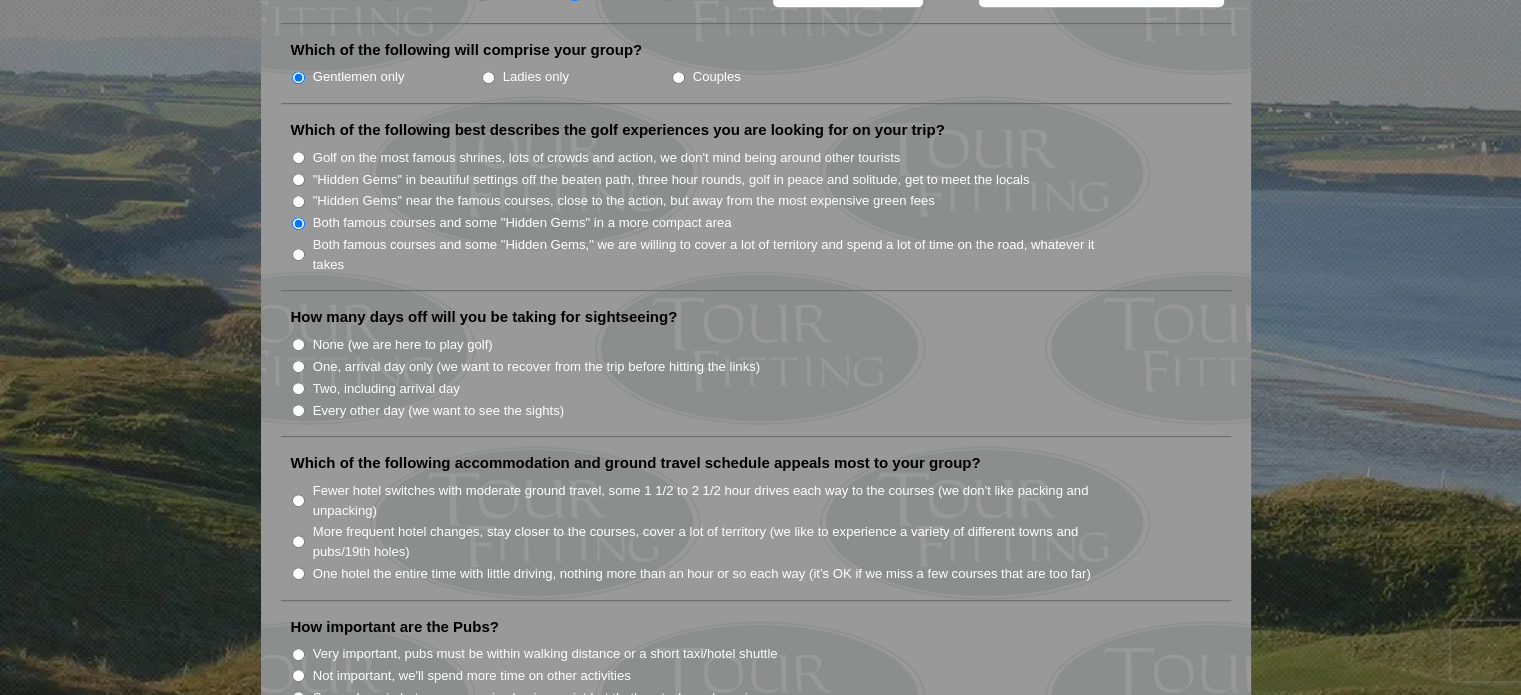 click on "Two, including arrival day" at bounding box center [298, 388] 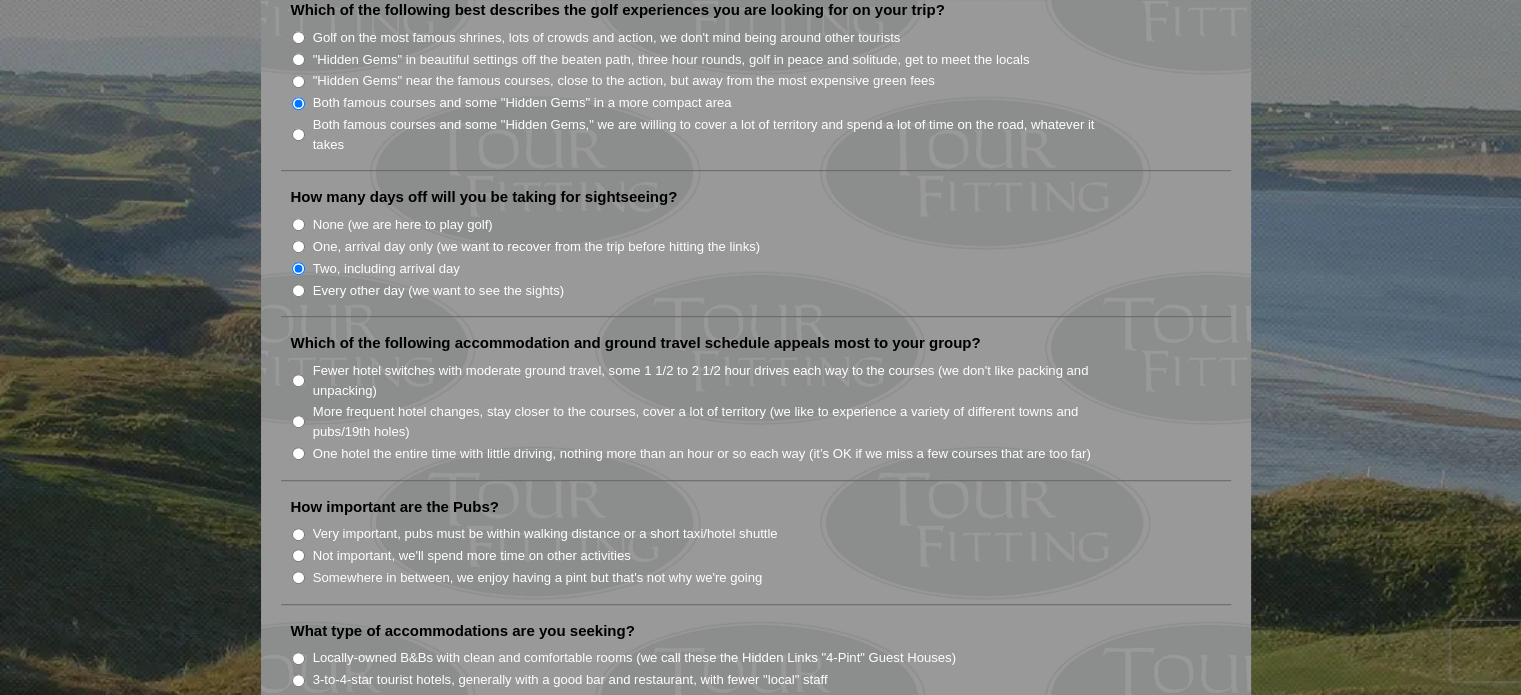 scroll, scrollTop: 1144, scrollLeft: 0, axis: vertical 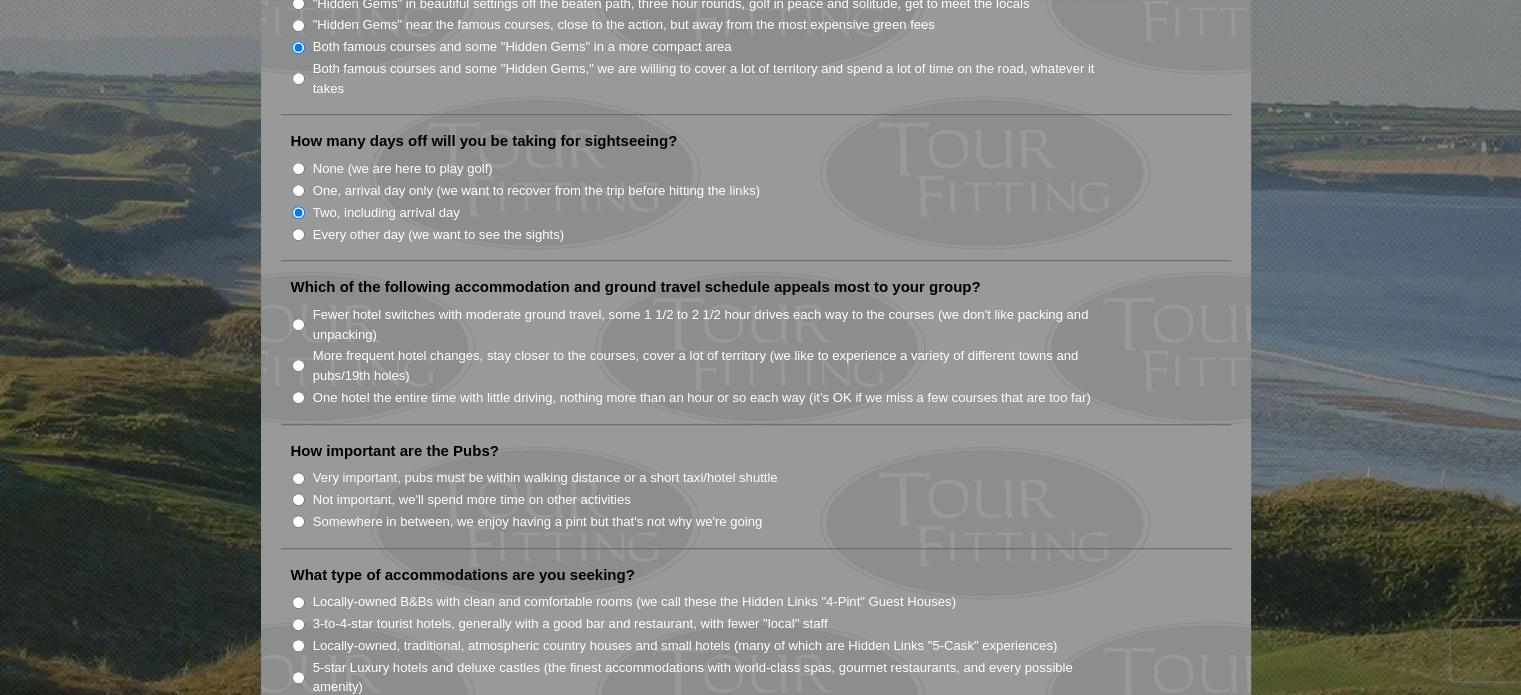 click on "Fewer hotel switches with moderate ground travel, some 1 1/2 to 2 1/2 hour drives each way to the courses (we don't like packing and unpacking)" at bounding box center (298, 324) 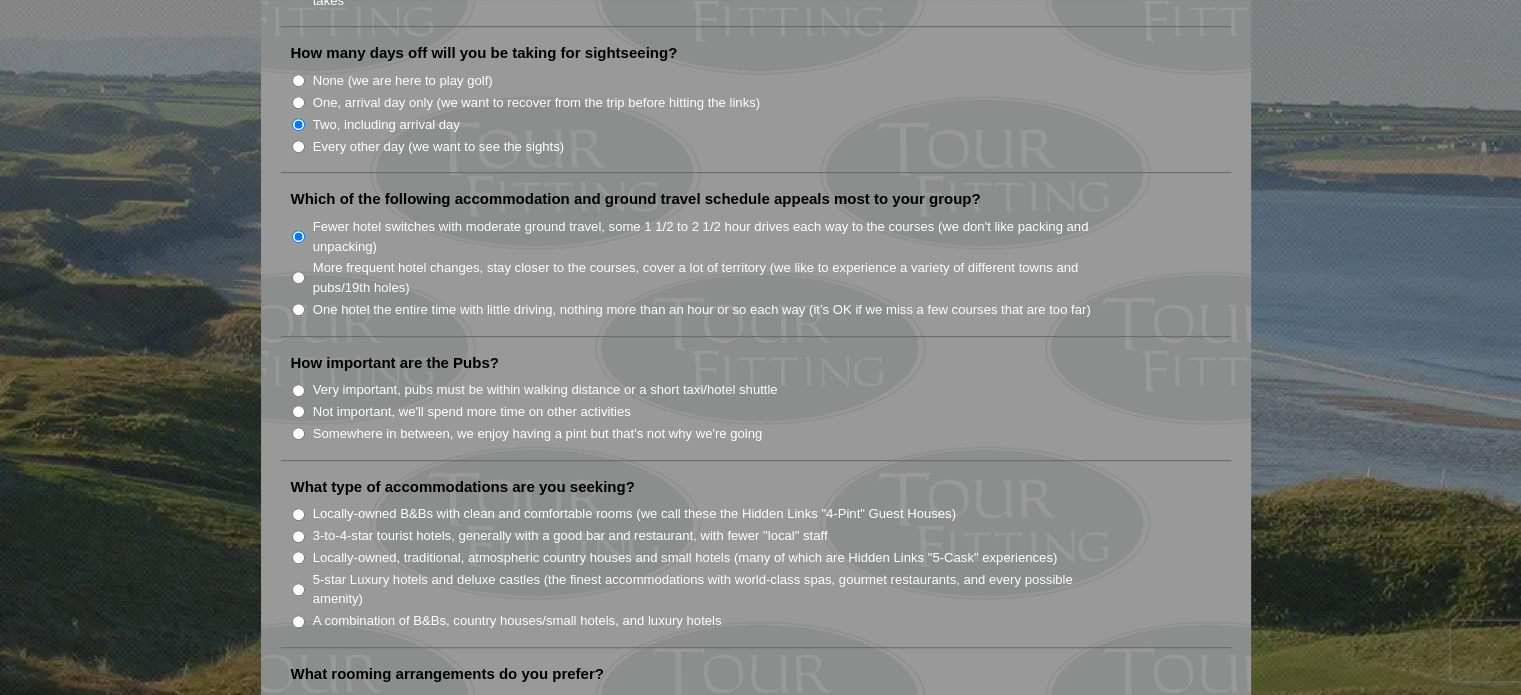 scroll, scrollTop: 1234, scrollLeft: 0, axis: vertical 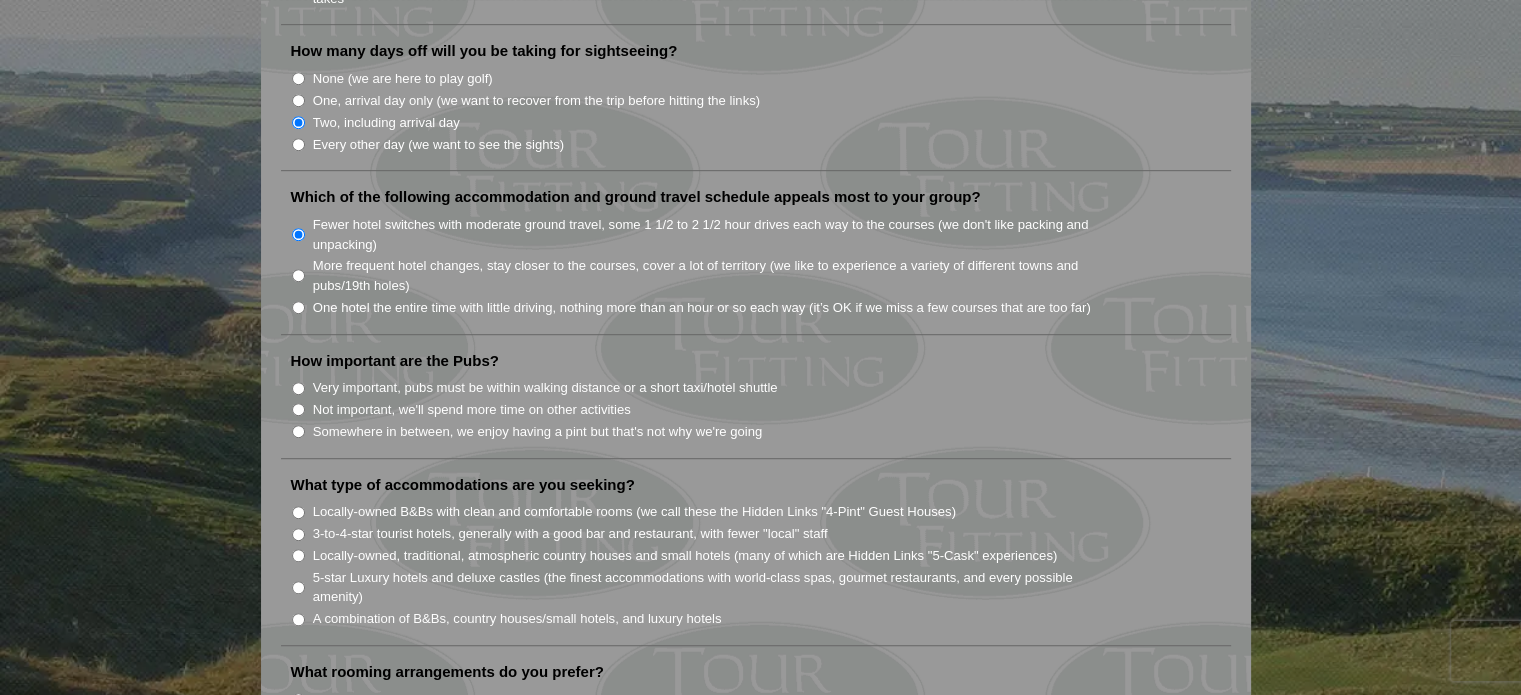 click on "Very important, pubs must be within walking distance or a short taxi/hotel shuttle" at bounding box center (298, 388) 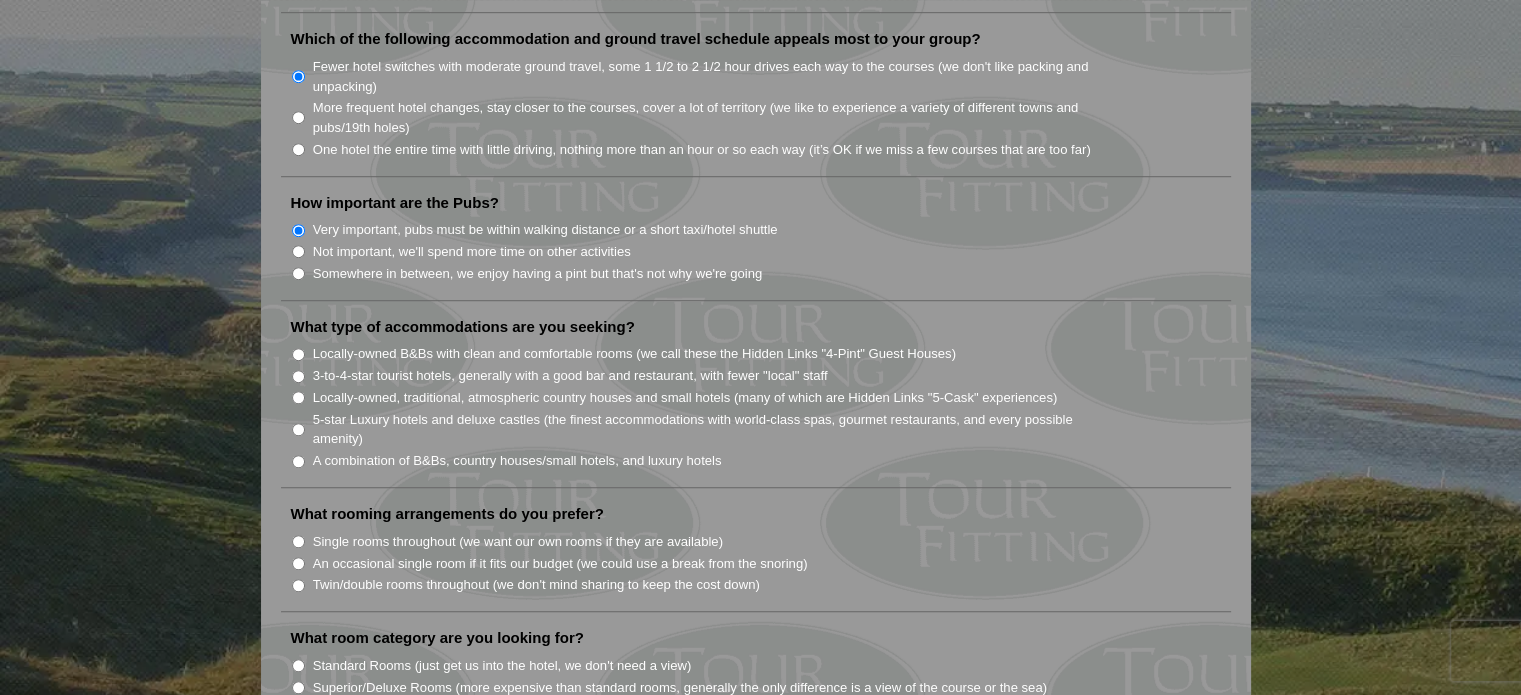 scroll, scrollTop: 1392, scrollLeft: 0, axis: vertical 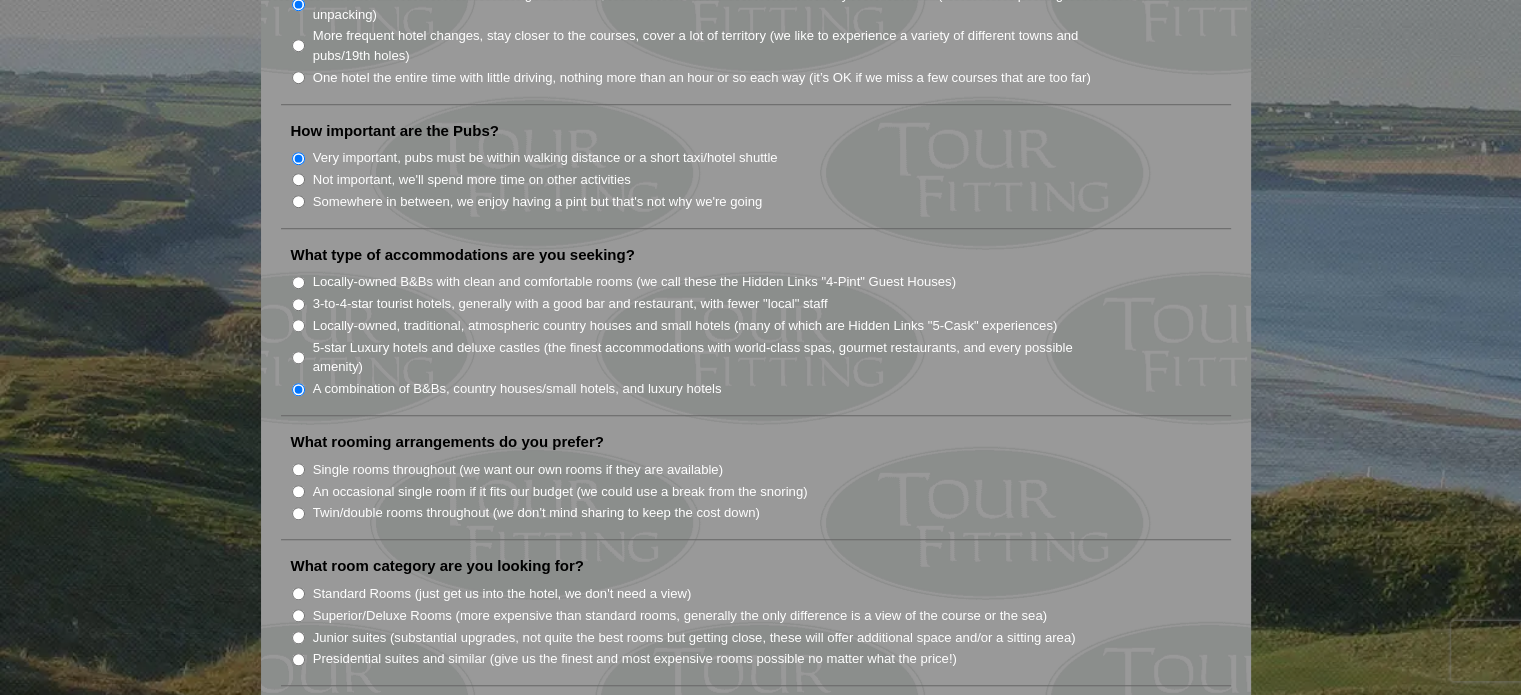 click on "Single rooms throughout (we want our own rooms if they are available)" at bounding box center [298, 469] 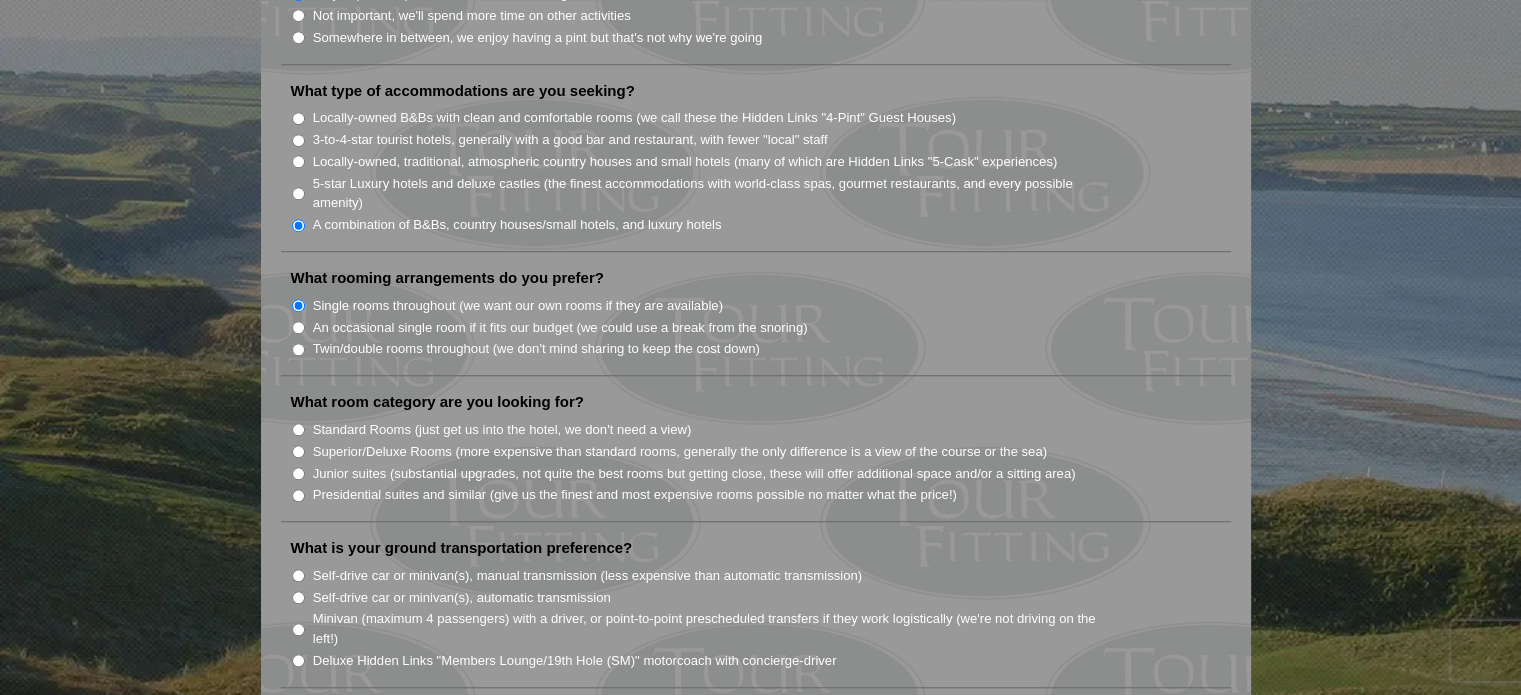 scroll, scrollTop: 1634, scrollLeft: 0, axis: vertical 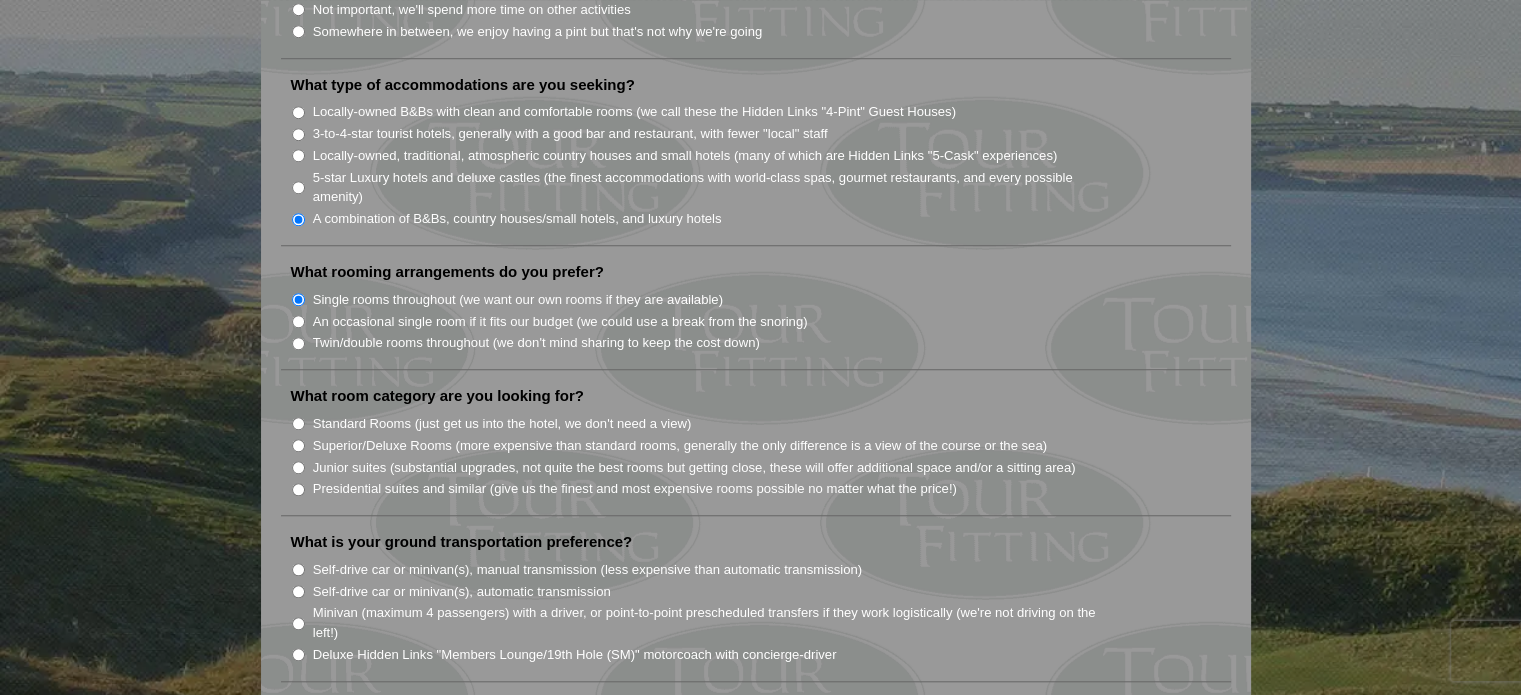 click on "Standard Rooms (just get us into the hotel, we don't need a view)" at bounding box center [298, 423] 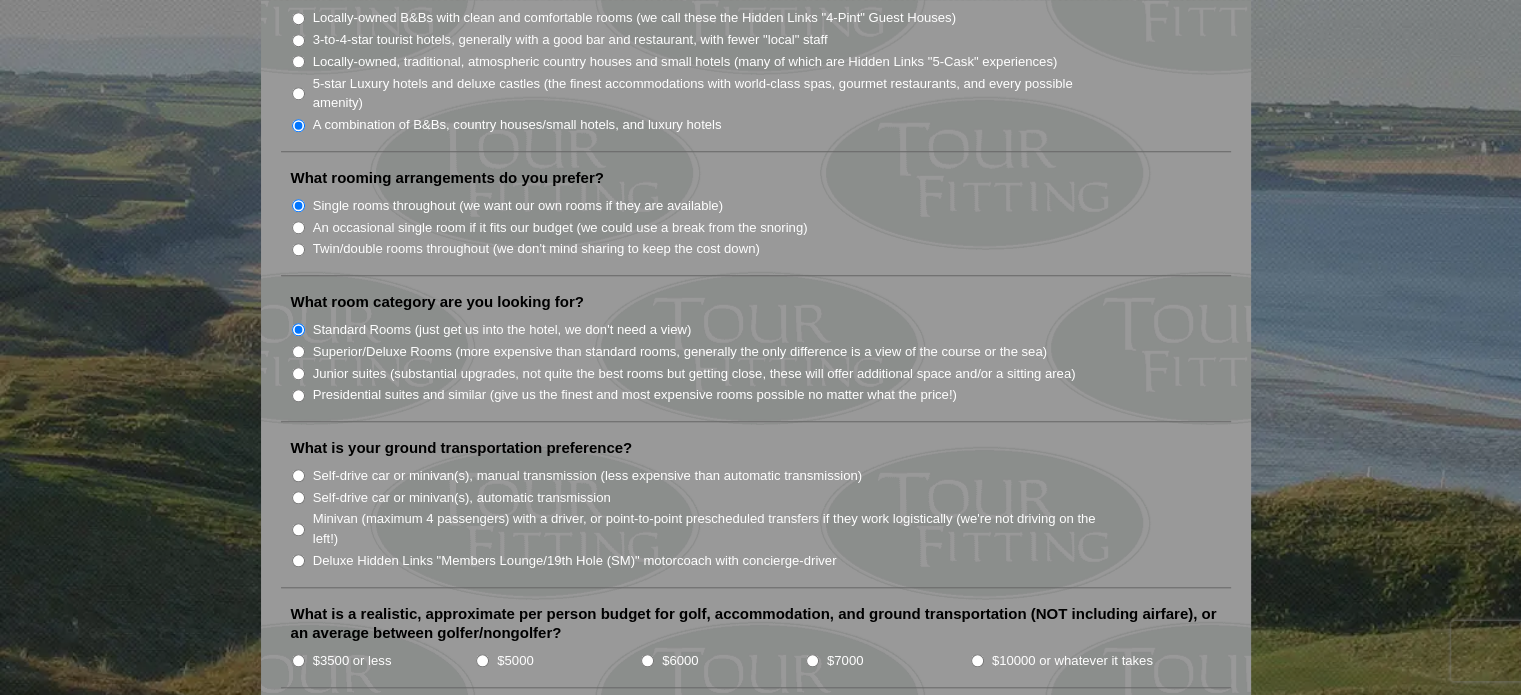 scroll, scrollTop: 1728, scrollLeft: 0, axis: vertical 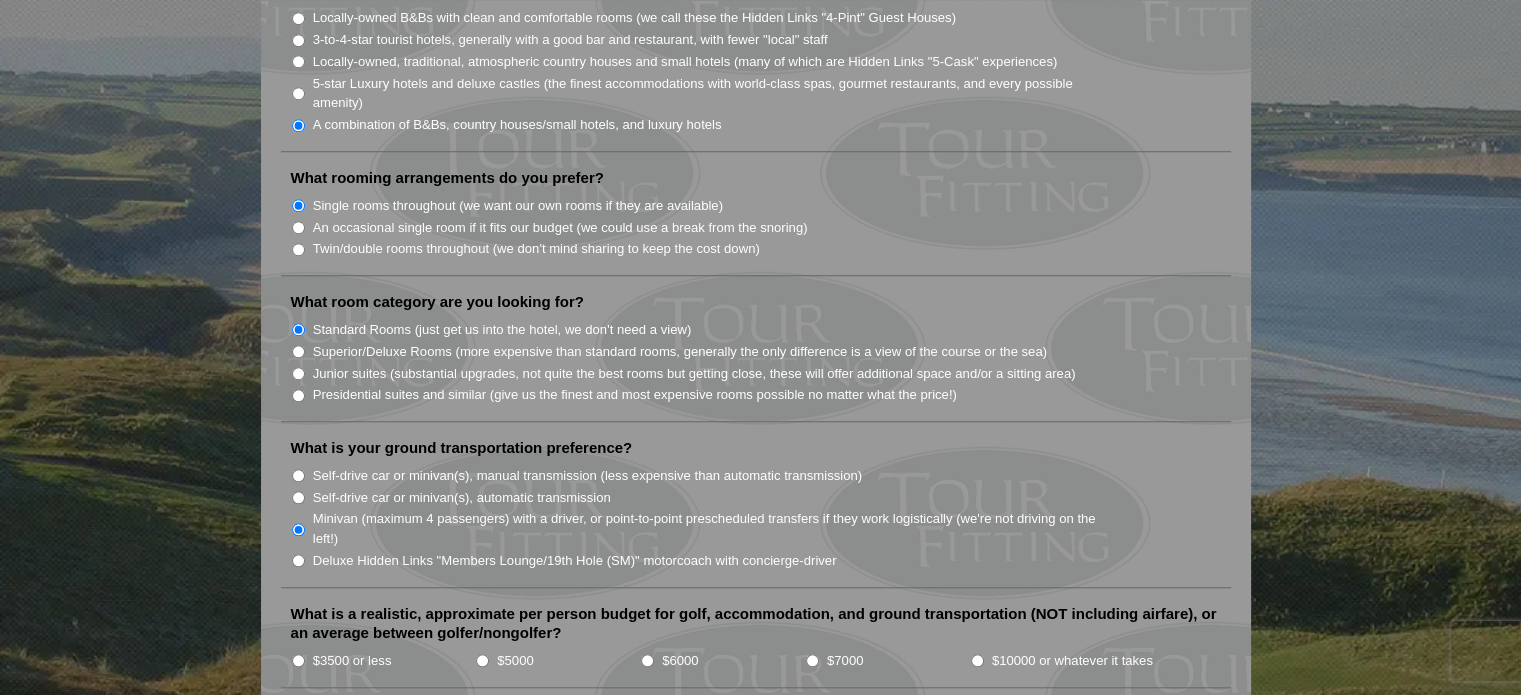 click on "Deluxe Hidden Links "Members Lounge/19th Hole (SM)" motorcoach with concierge-driver" at bounding box center [298, 560] 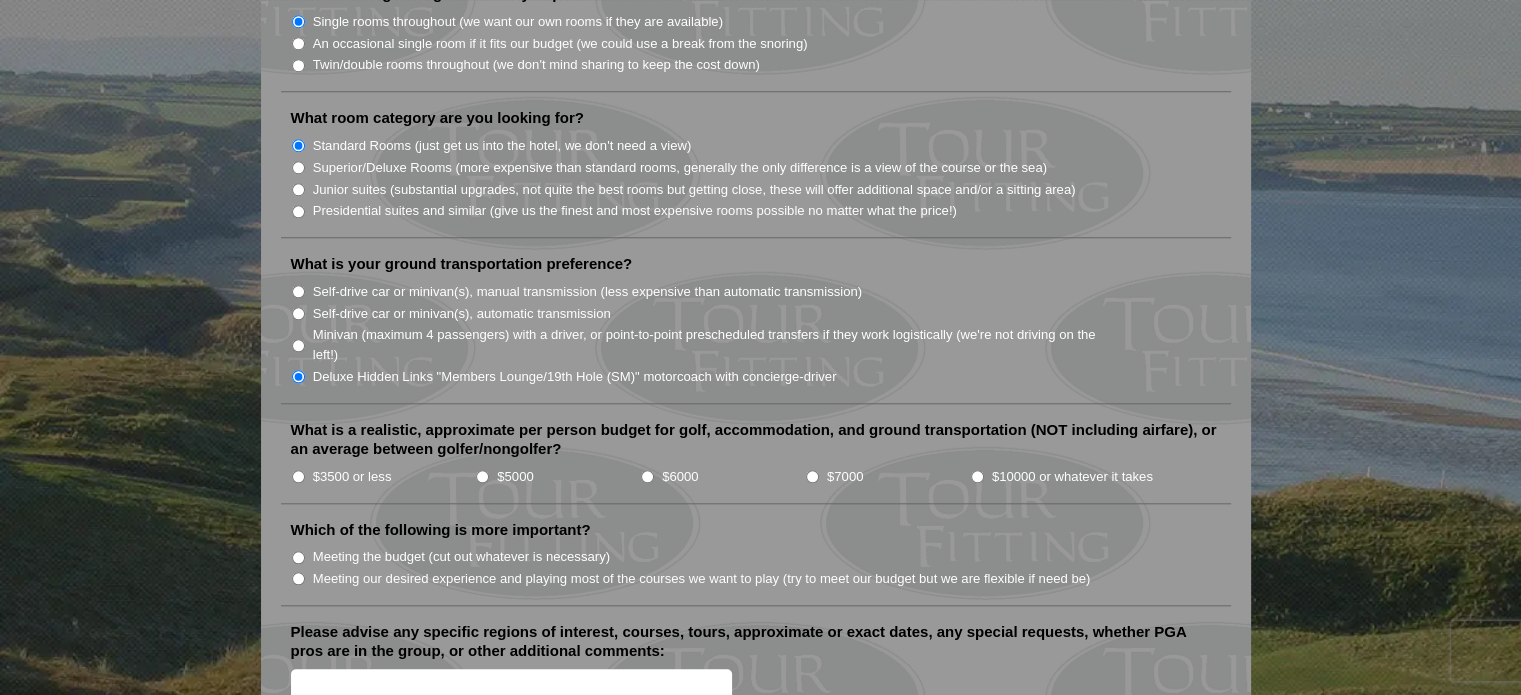 scroll, scrollTop: 1912, scrollLeft: 0, axis: vertical 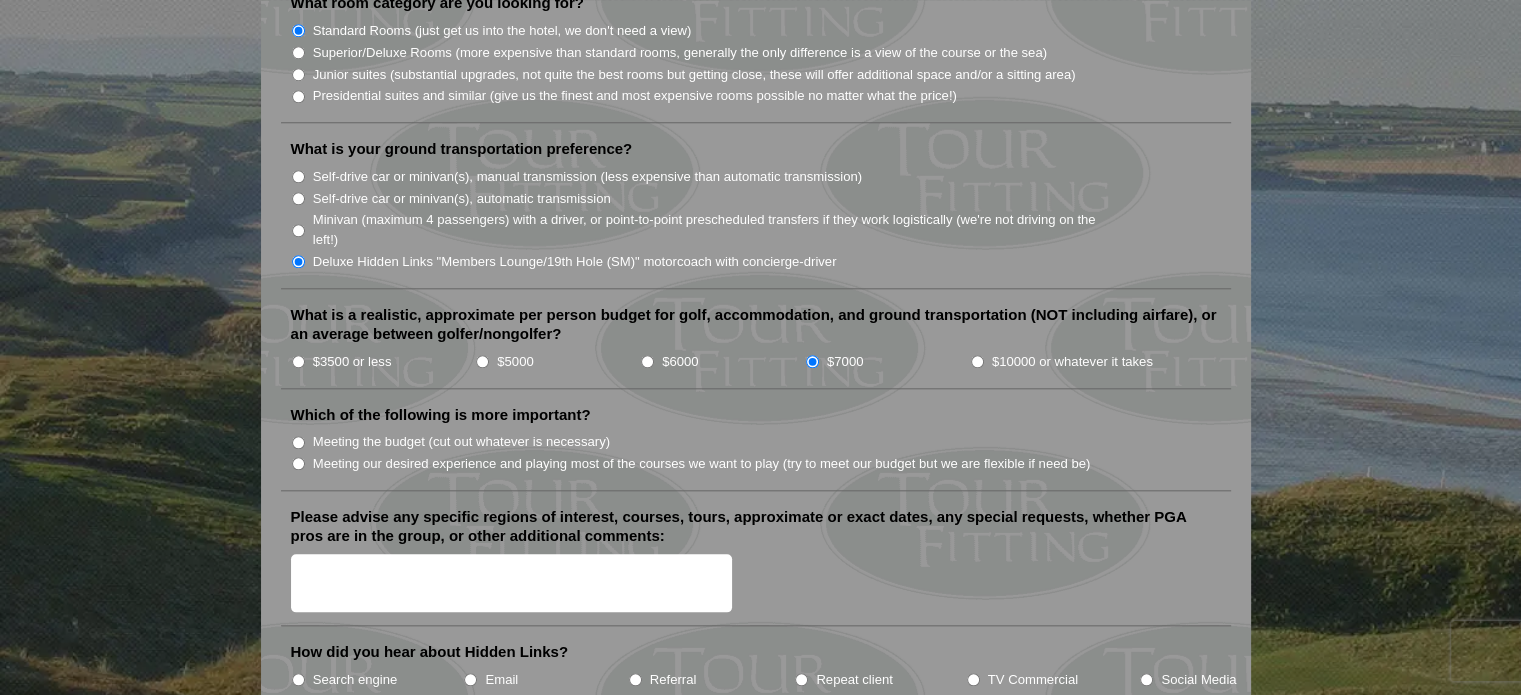 click on "Meeting our desired experience and playing most of the courses we want to play (try to meet our budget but we are flexible if need be)" at bounding box center (298, 463) 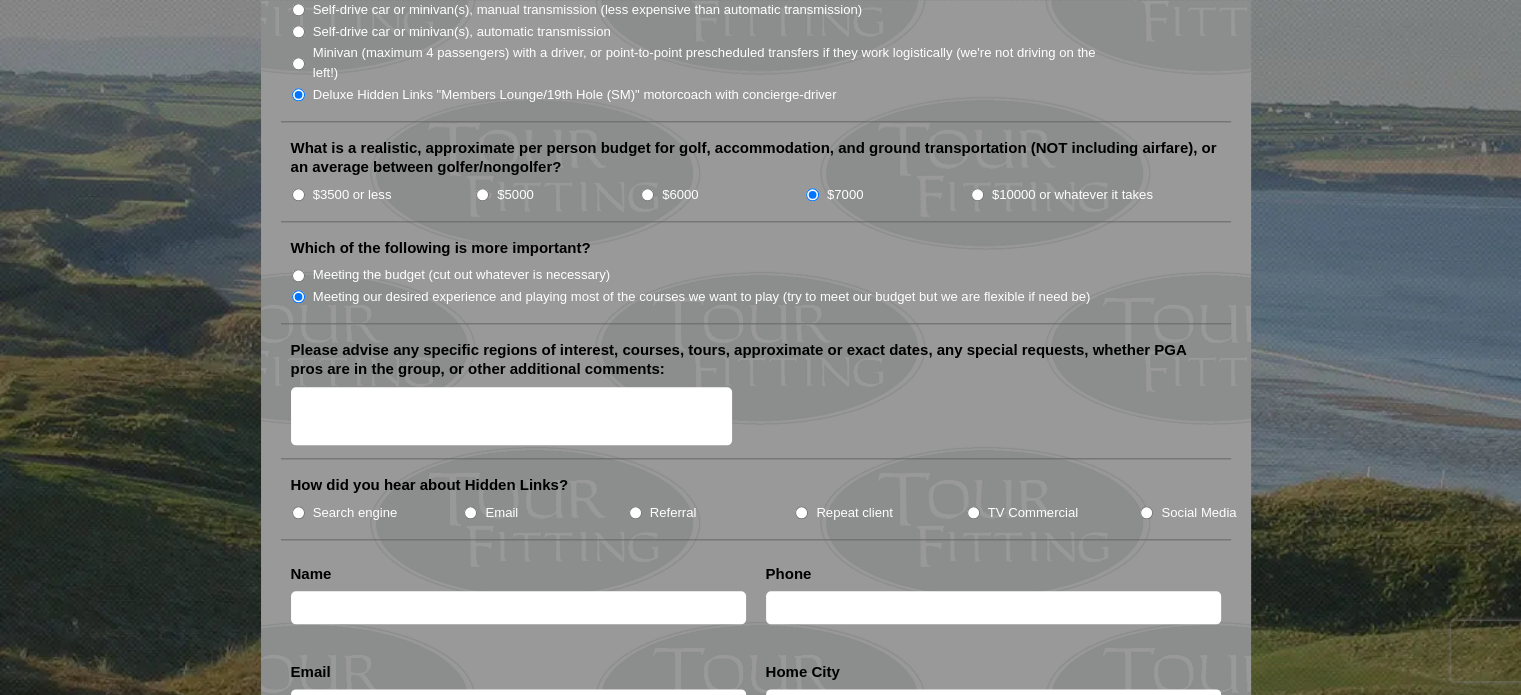 scroll, scrollTop: 2208, scrollLeft: 0, axis: vertical 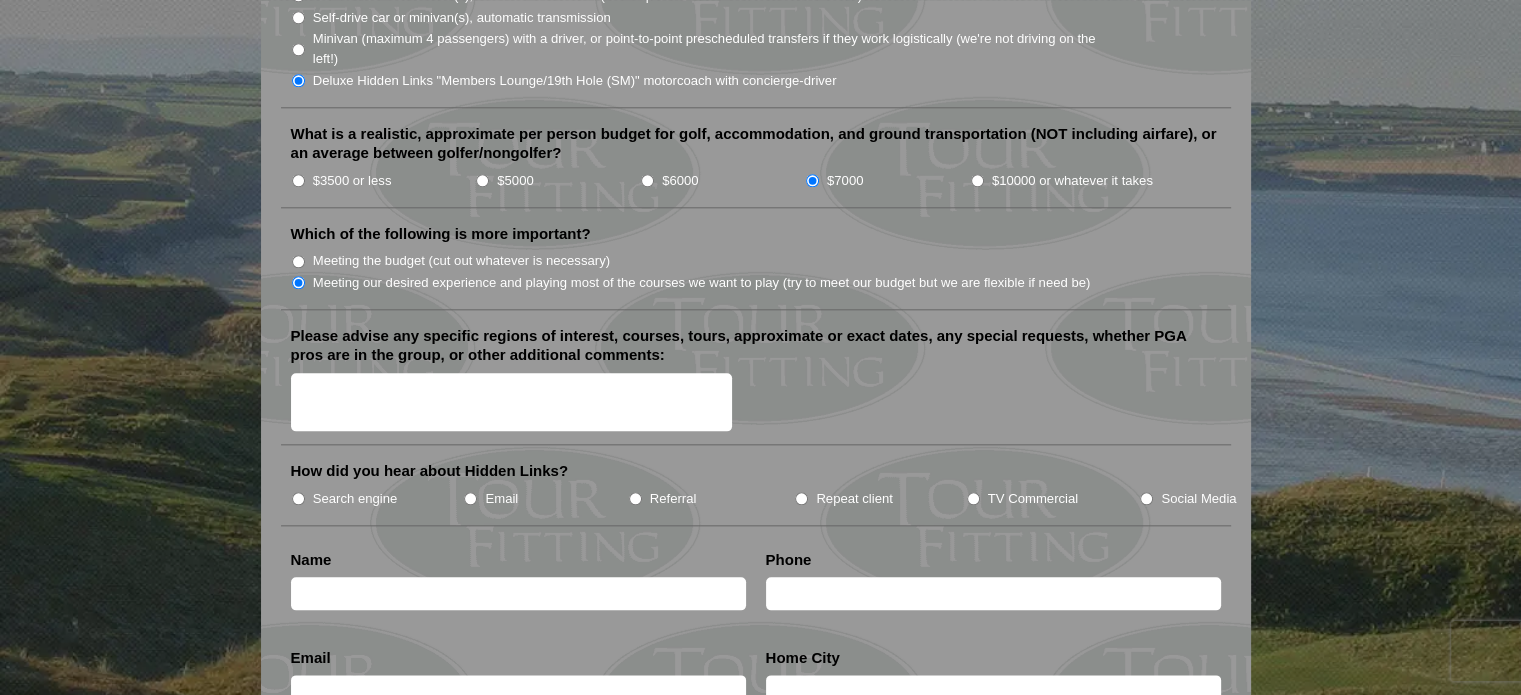 click on "Please advise any specific regions of interest, courses, tours, approximate or exact dates, any special requests, whether PGA pros are in the group, or other additional comments:" at bounding box center (512, 402) 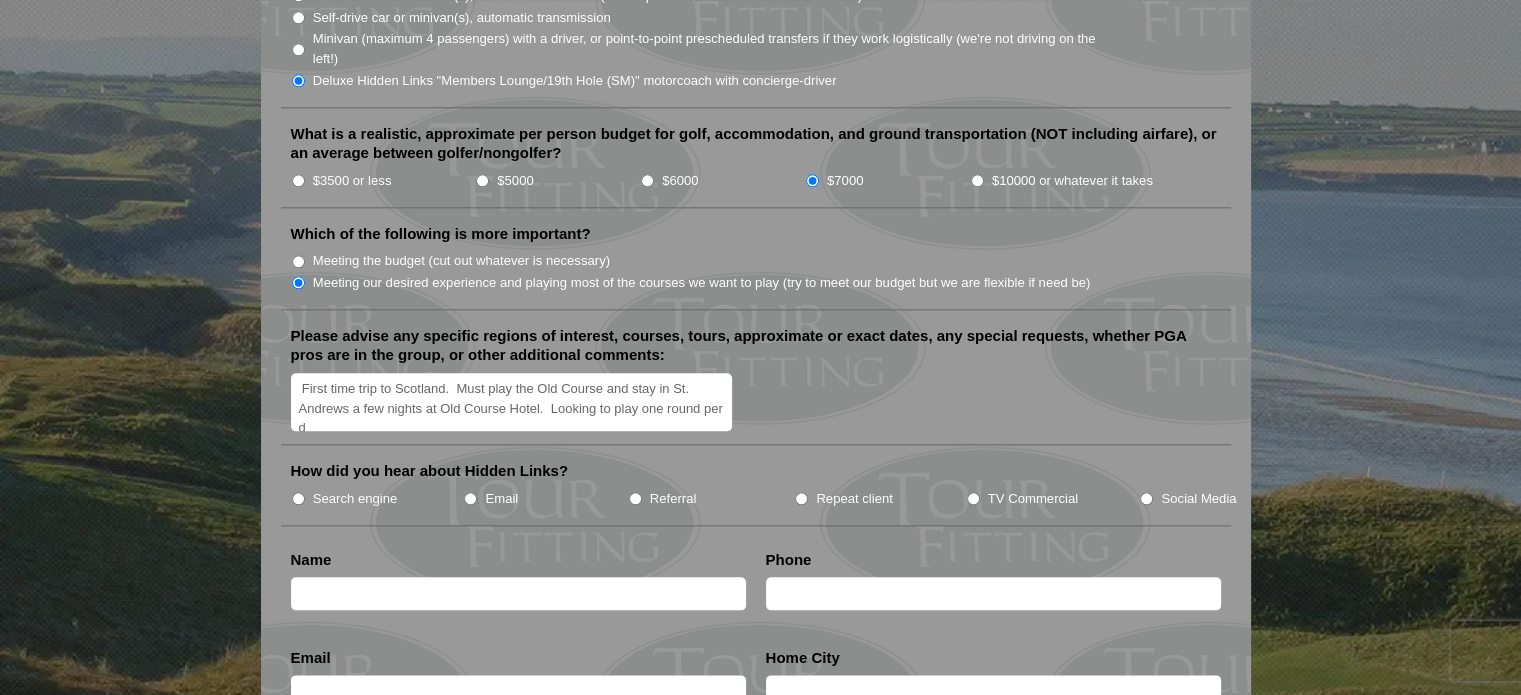 scroll, scrollTop: 4, scrollLeft: 0, axis: vertical 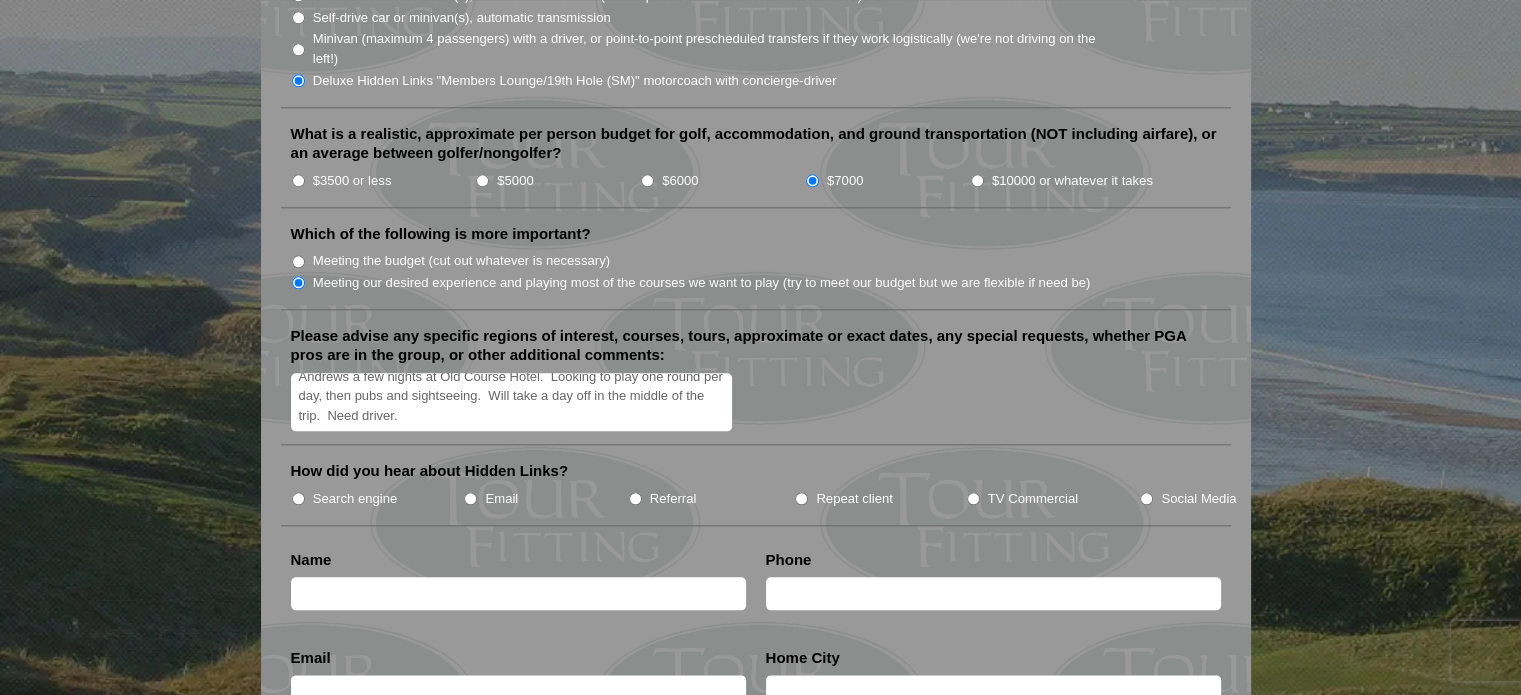 click on "First time trip to Scotland.  Must play the Old Course and stay in St. Andrews a few nights at Old Course Hotel.  Looking to play one round per day, then pubs and sightseeing.  Will take a day off in the middle of the trip.  Need driver." at bounding box center (512, 402) 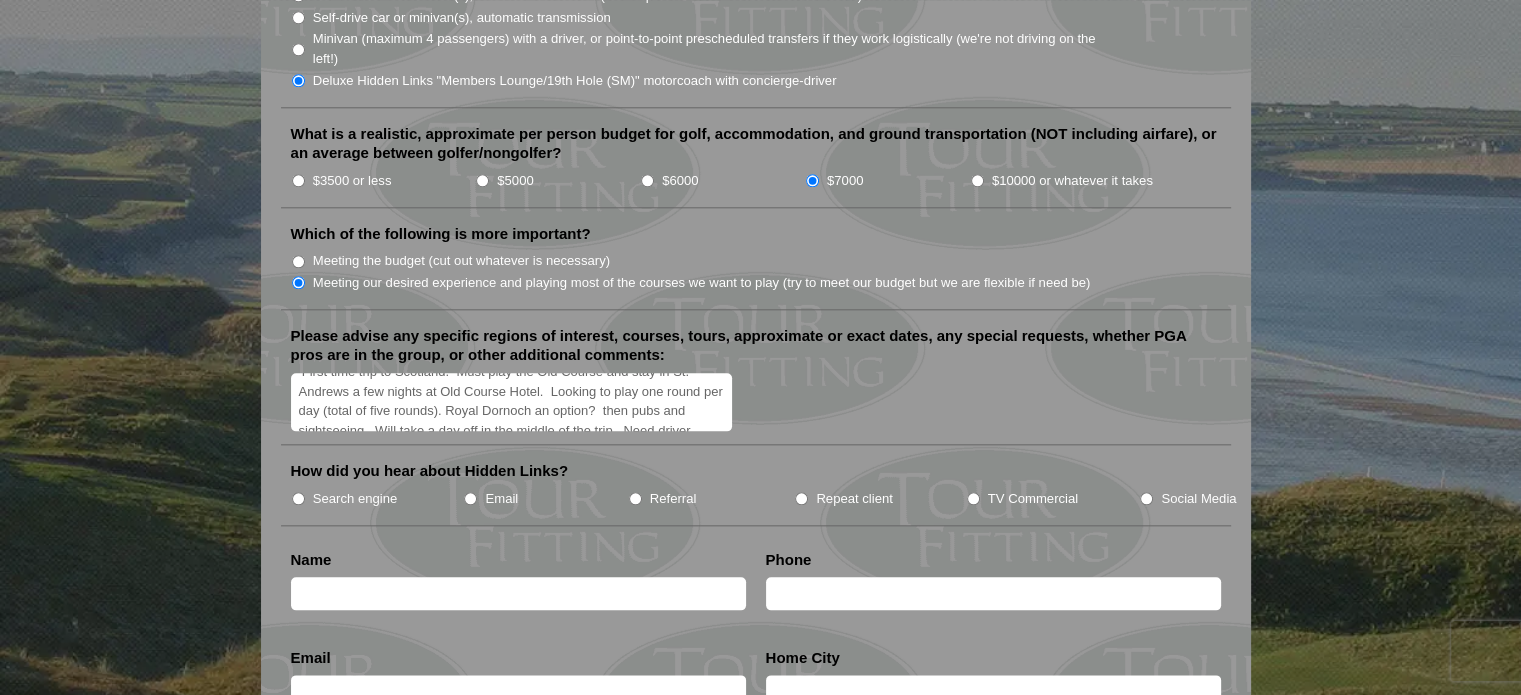 scroll, scrollTop: 32, scrollLeft: 0, axis: vertical 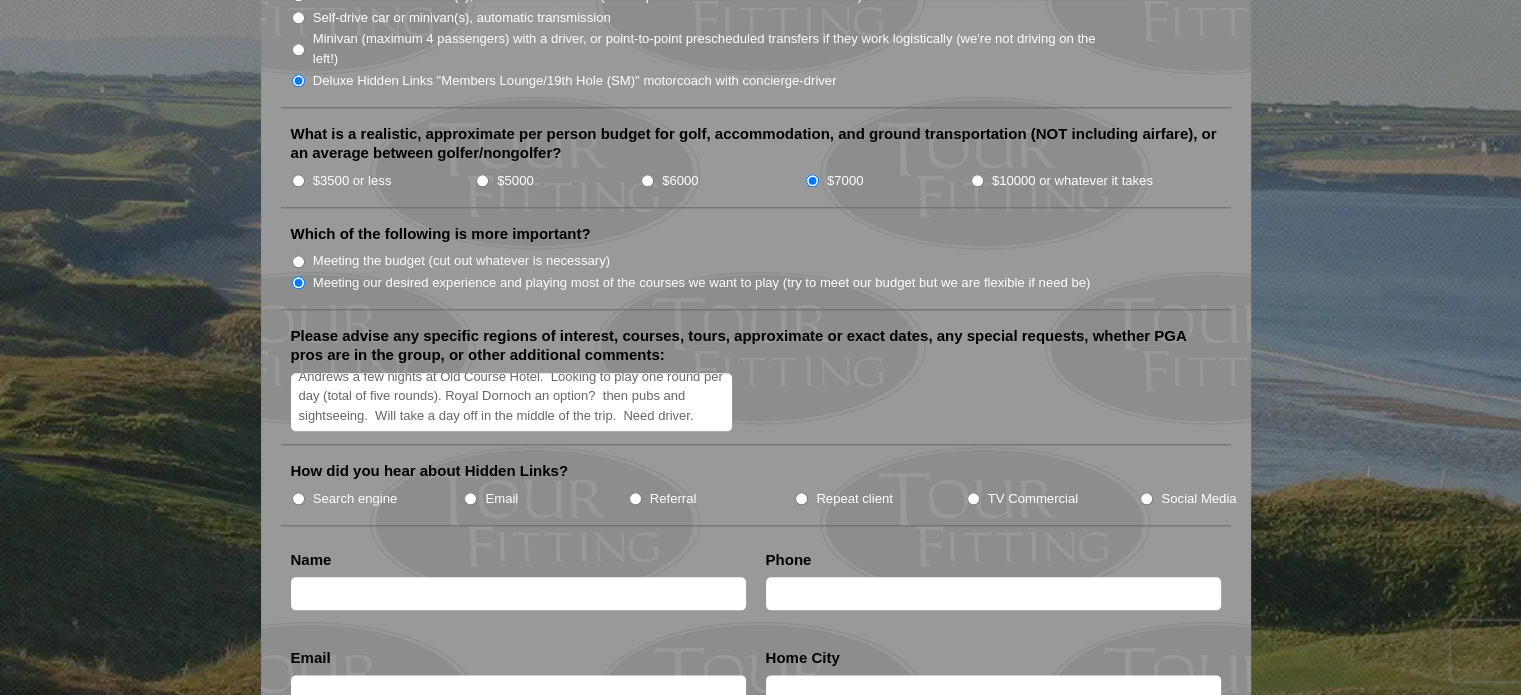 click on "First time trip to Scotland.  Must play the Old Course and stay in St. Andrews a few nights at Old Course Hotel.  Looking to play one round per day (total of five rounds). Royal Dornoch an option?  then pubs and sightseeing.  Will take a day off in the middle of the trip.  Need driver." at bounding box center (512, 402) 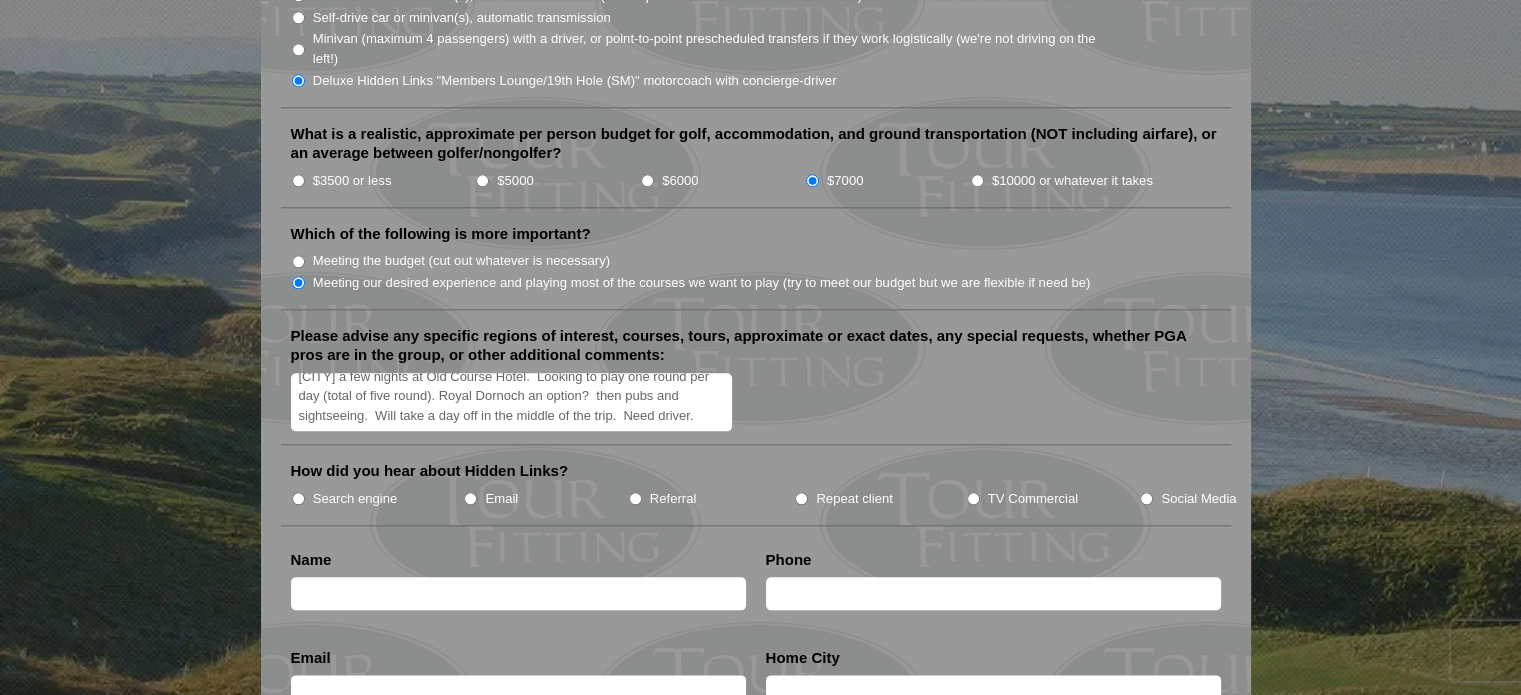 click on "First time trip to Scotland.  Must play the Old Course and stay in St. Andrews a few nights at Old Course Hotel.  Looking to play one round per day (total of five round). Royal Dornoch an option?  then pubs and sightseeing.  Will take a day off in the middle of the trip.  Need driver." at bounding box center [512, 402] 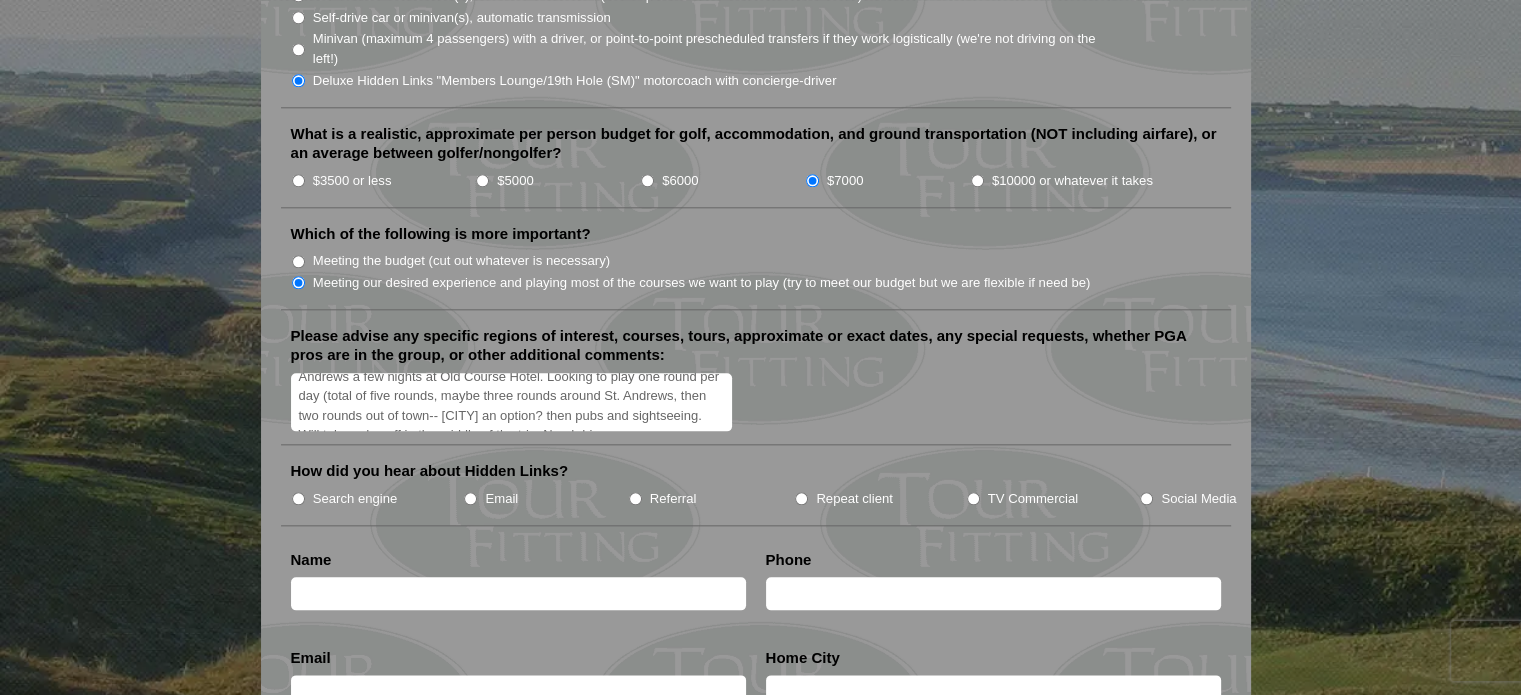 click on "First time trip to Scotland.  Must play the Old Course and stay in St. Andrews a few nights at Old Course Hotel.  Looking to play one round per day (total of five rounds, maybe three rounds around St. Andrews, then two rounds out of town-- Royal Dornoch an option?  then pubs and sightseeing.  Will take a day off in the middle of the trip.  Need driver." at bounding box center [512, 402] 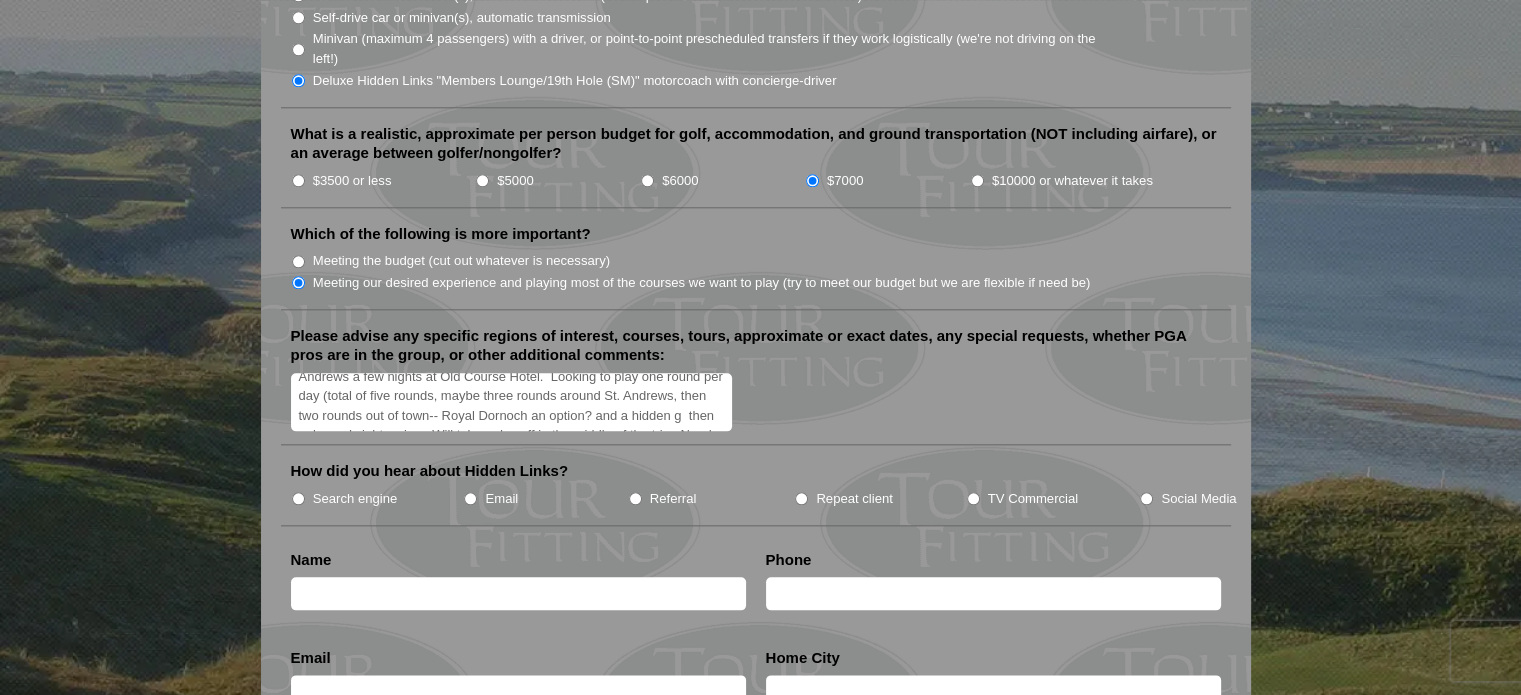 scroll, scrollTop: 43, scrollLeft: 0, axis: vertical 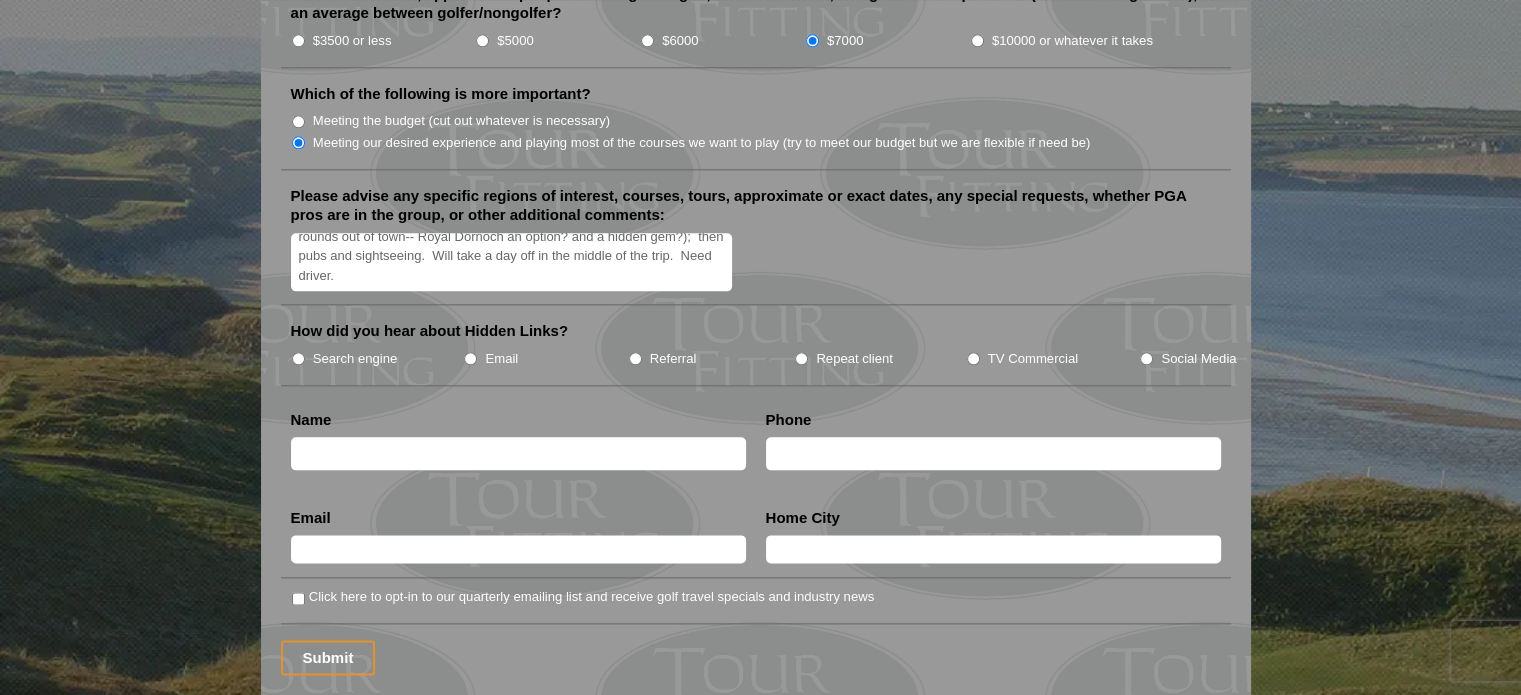 type on "First time trip to Scotland.  Must play the Old Course and stay in St. Andrews a few nights at Old Course Hotel.  Looking to play one round per day (total of five rounds, maybe three rounds around St. Andrews, then two rounds out of town-- Royal Dornoch an option? and a hidden gem?);  then pubs and sightseeing.  Will take a day off in the middle of the trip.  Need driver." 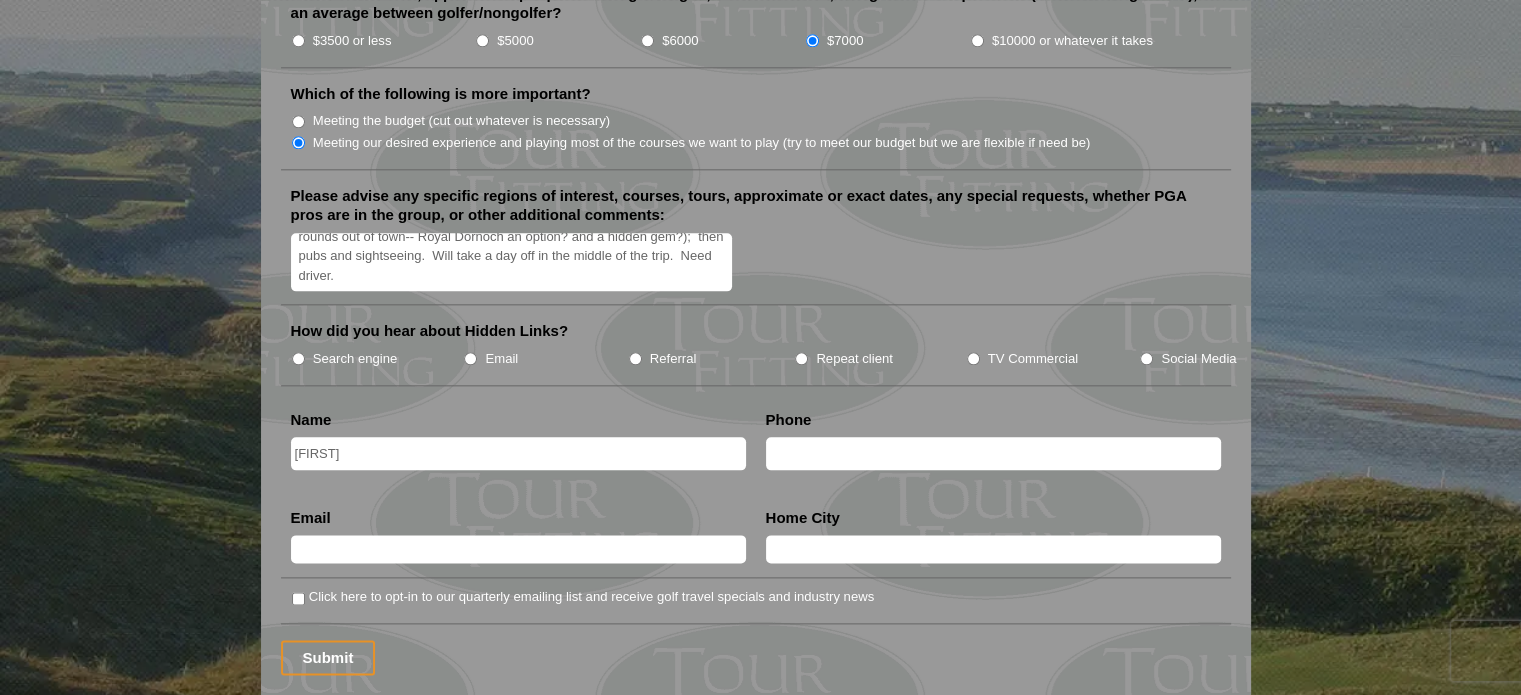 type on "[NAME]" 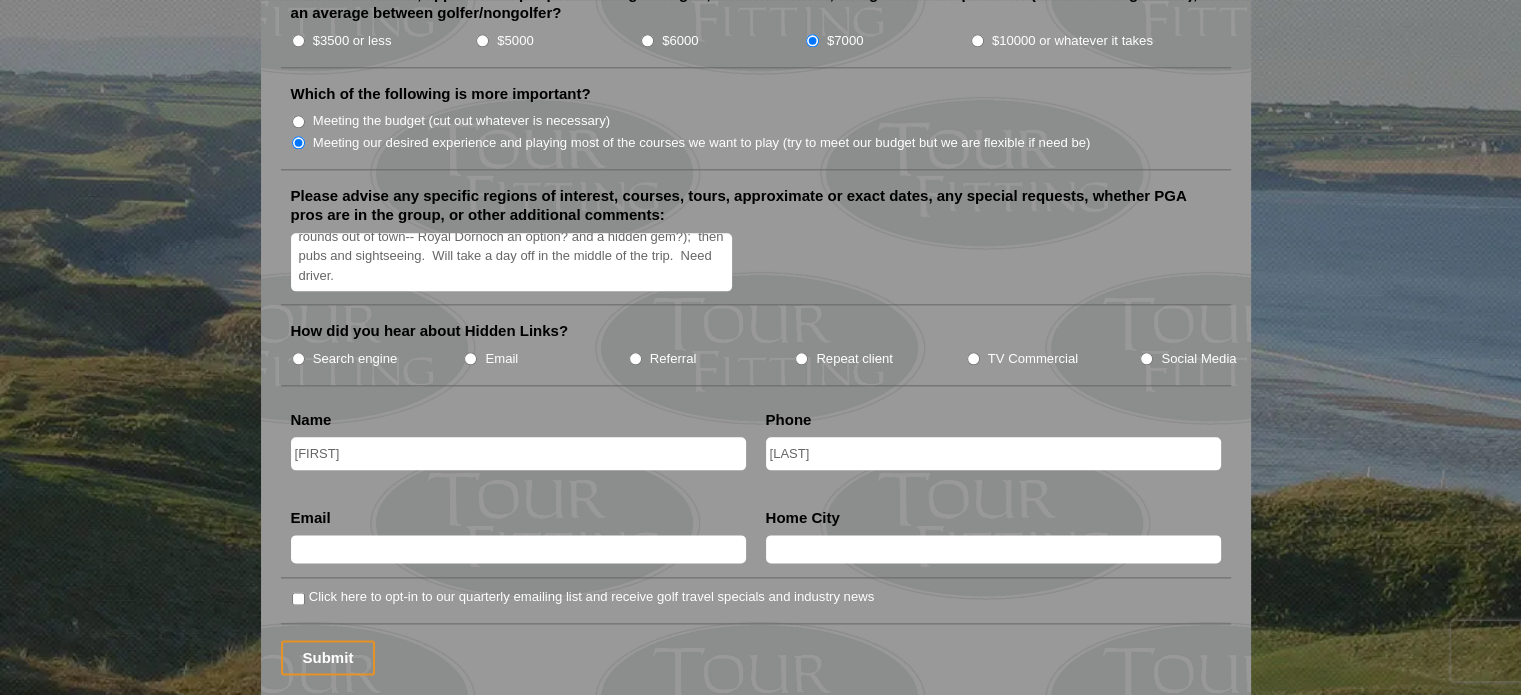 type on "[NAME]" 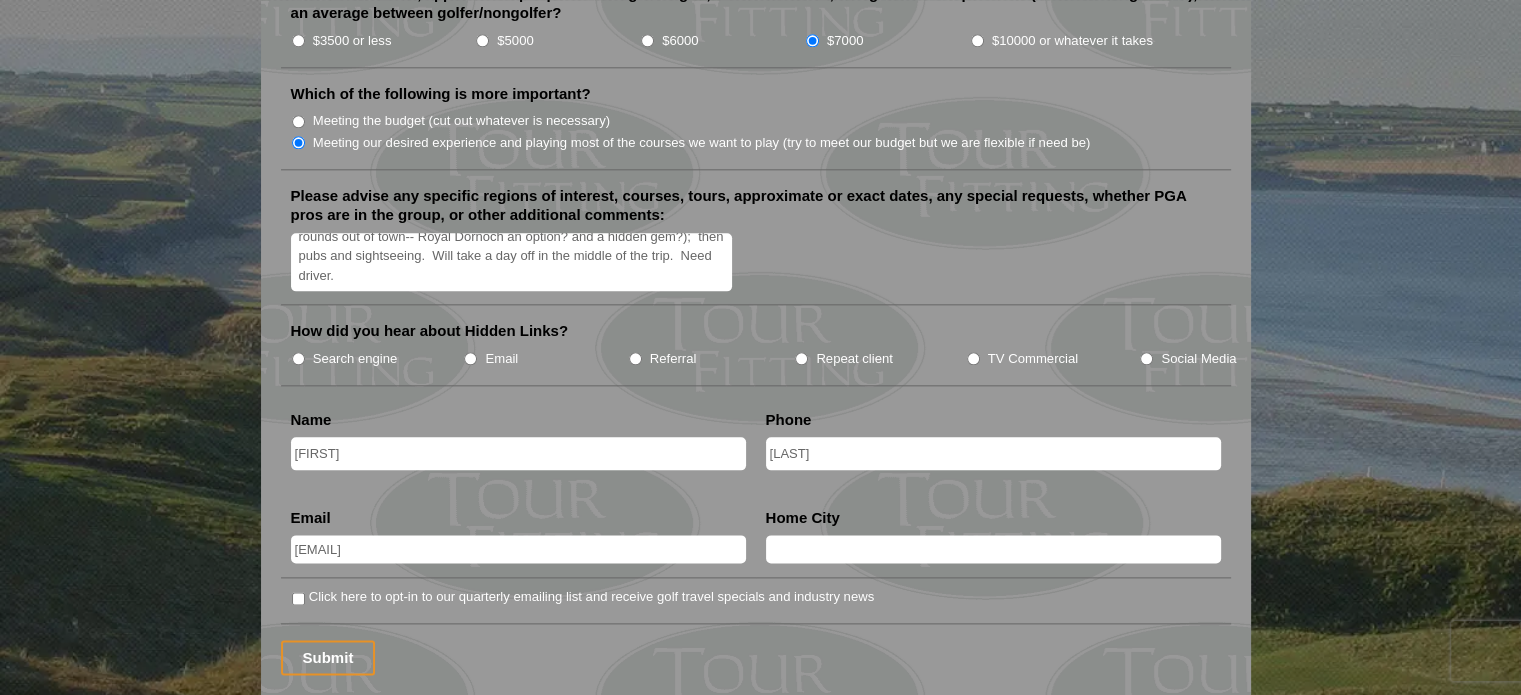 type on "[EMAIL]" 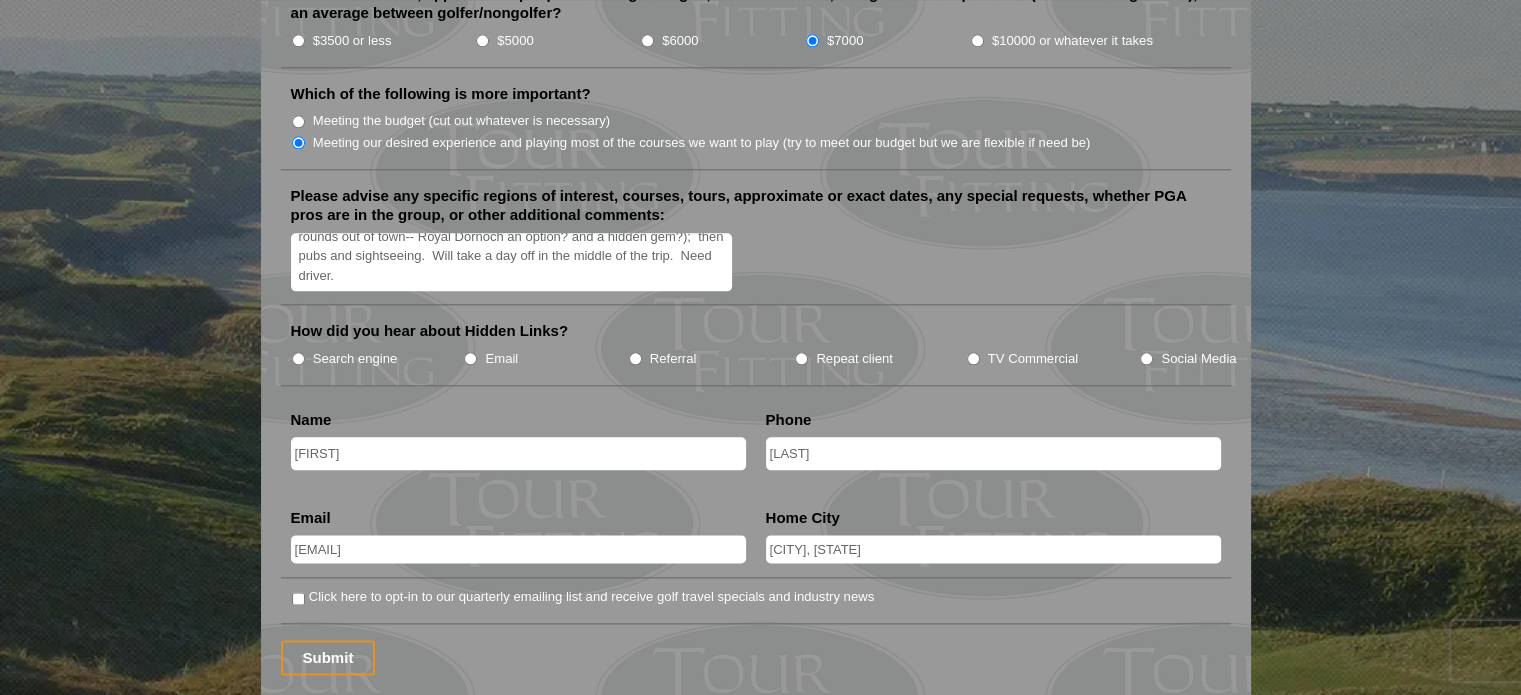 type on "[CITY], [STATE]" 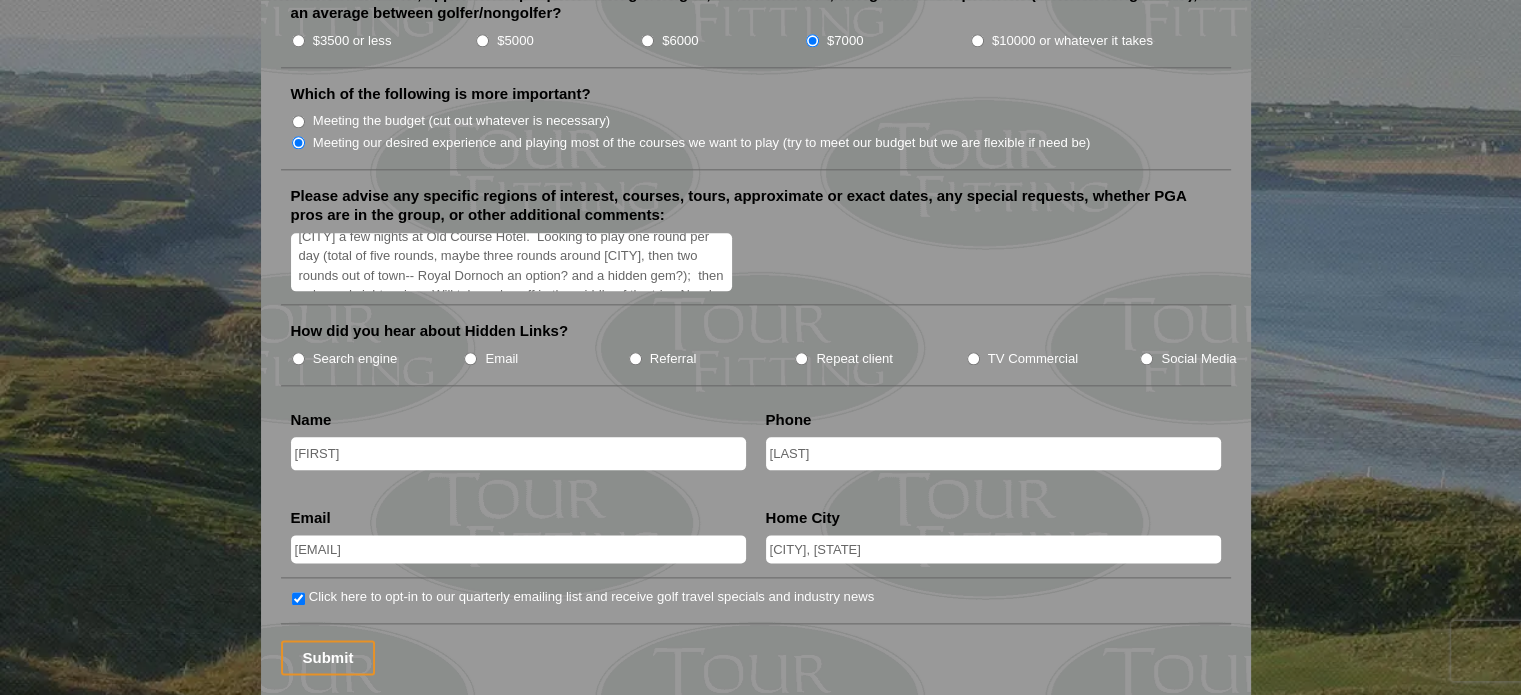 scroll, scrollTop: 10, scrollLeft: 0, axis: vertical 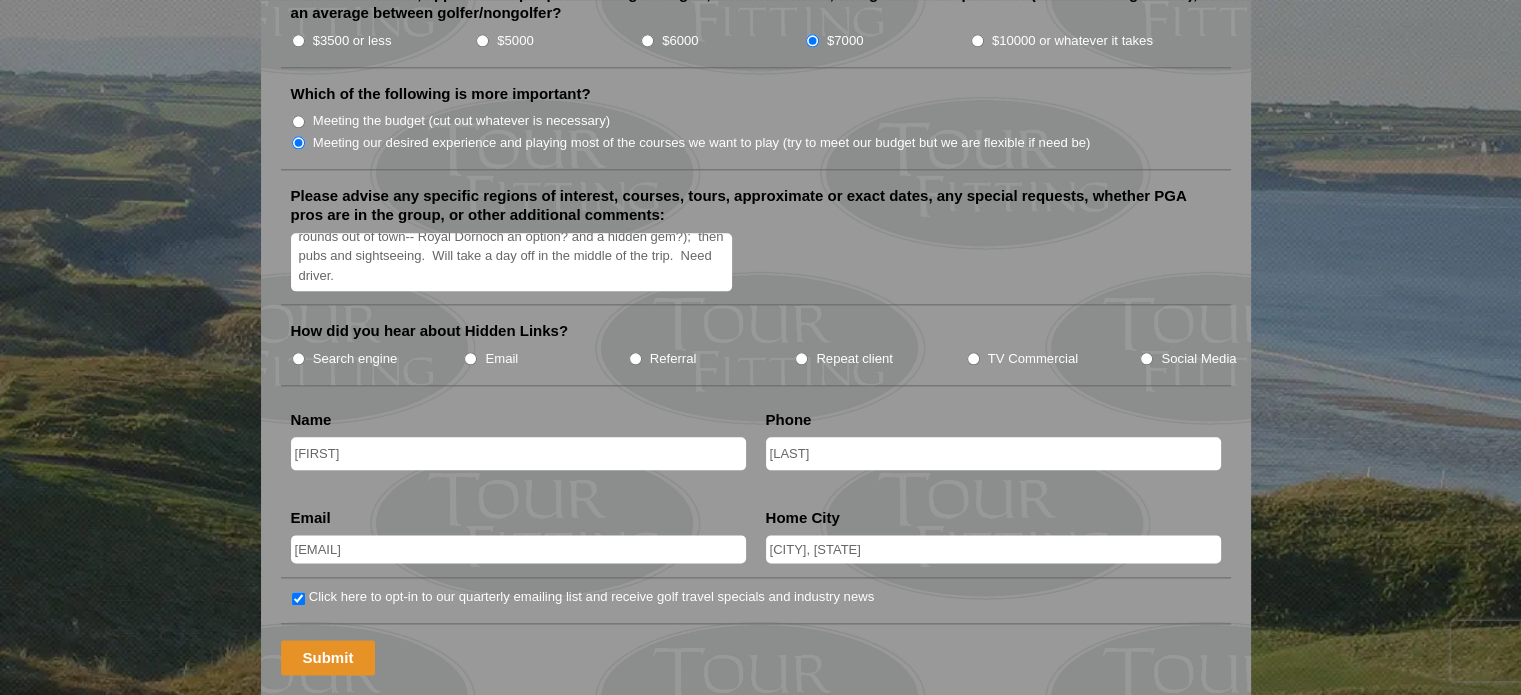 click on "Submit" at bounding box center [328, 657] 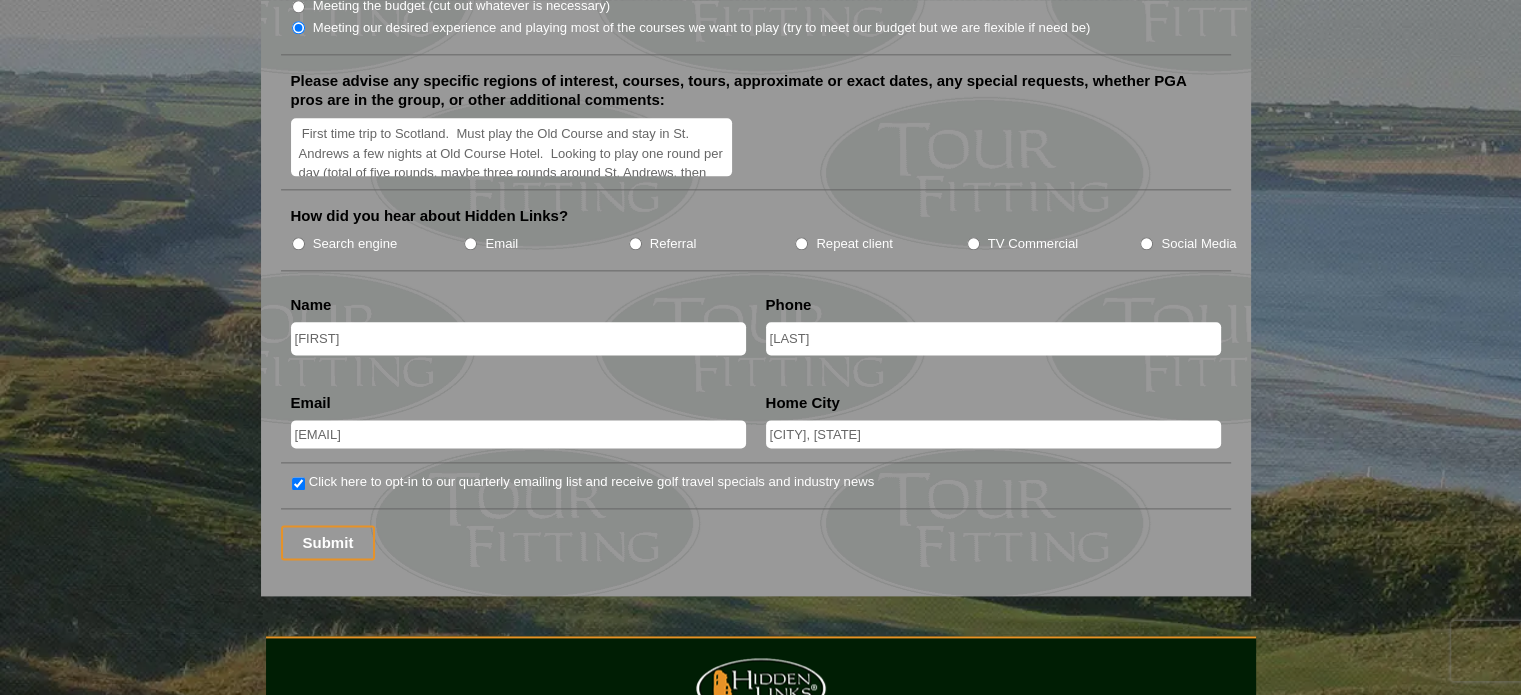 scroll, scrollTop: 2519, scrollLeft: 0, axis: vertical 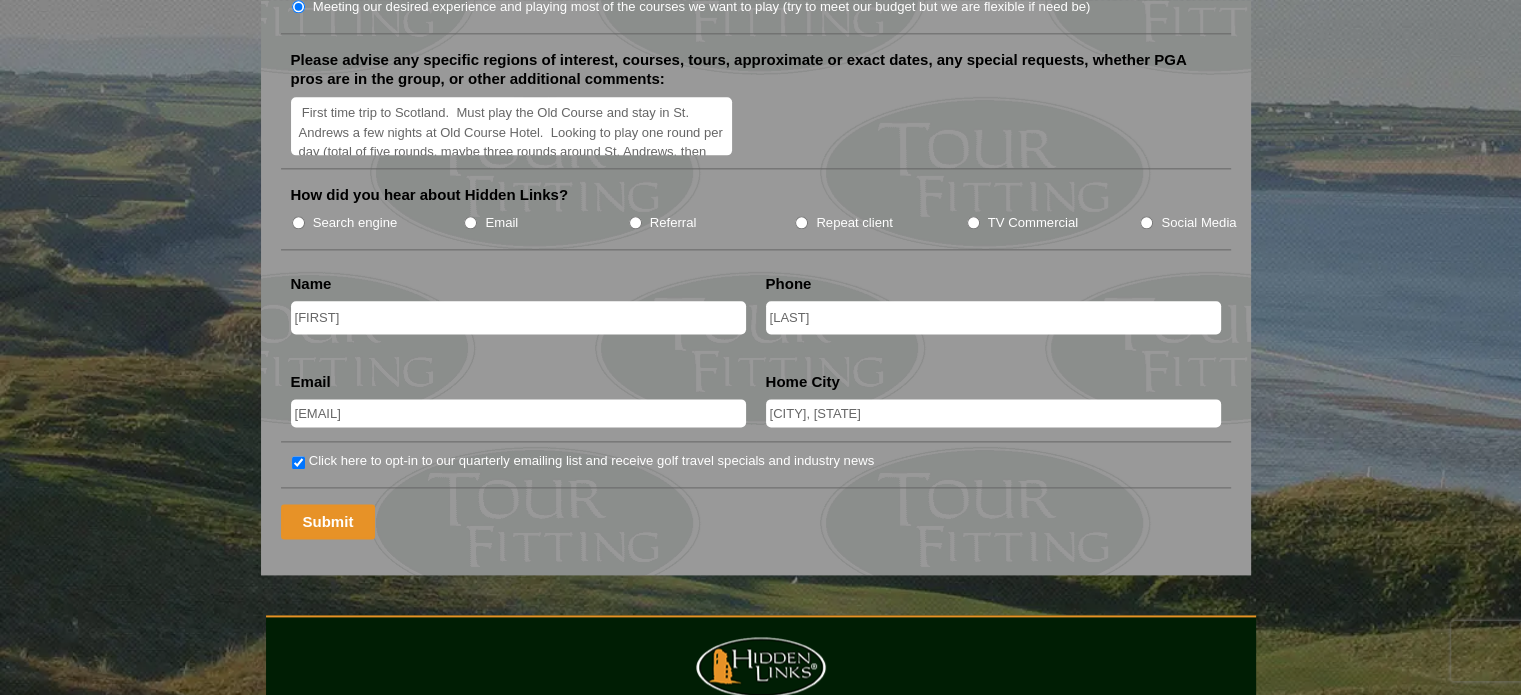 click on "Submit" at bounding box center (328, 521) 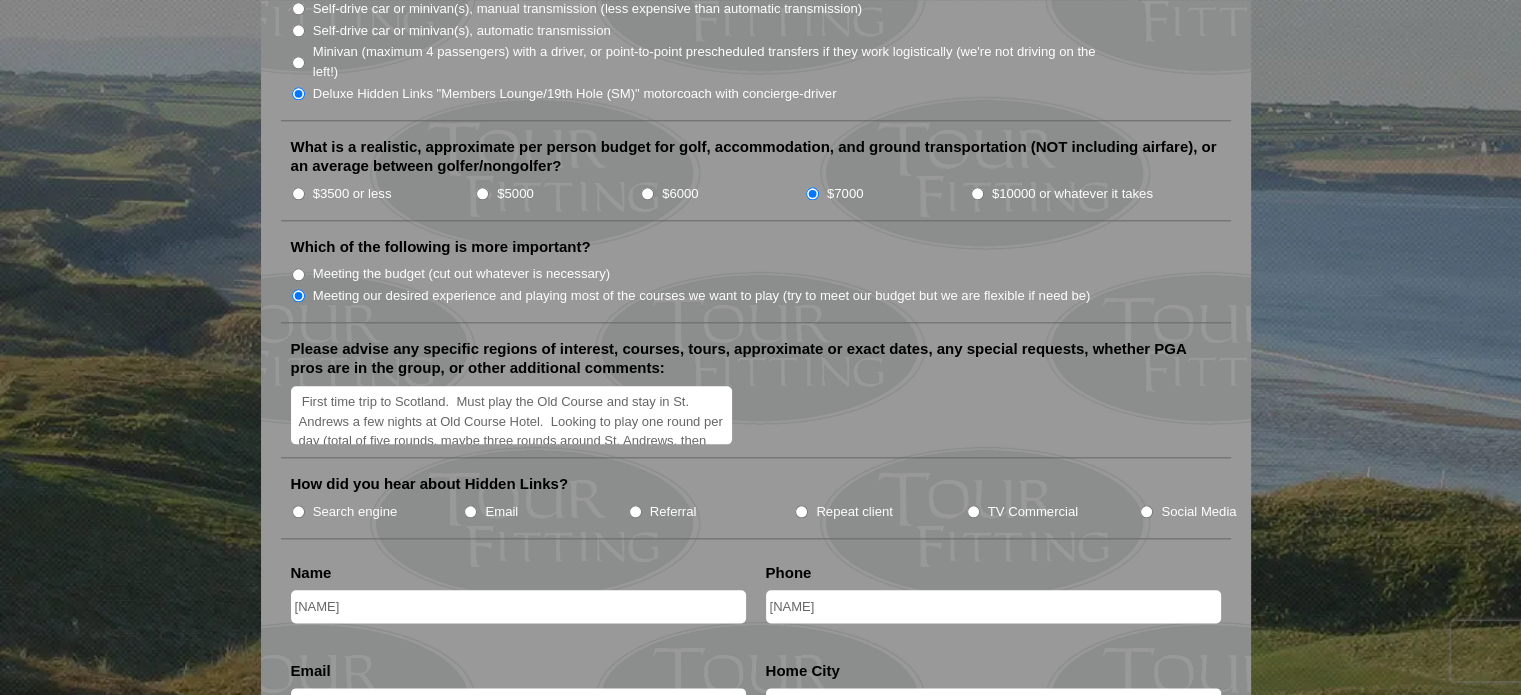 scroll, scrollTop: 2236, scrollLeft: 0, axis: vertical 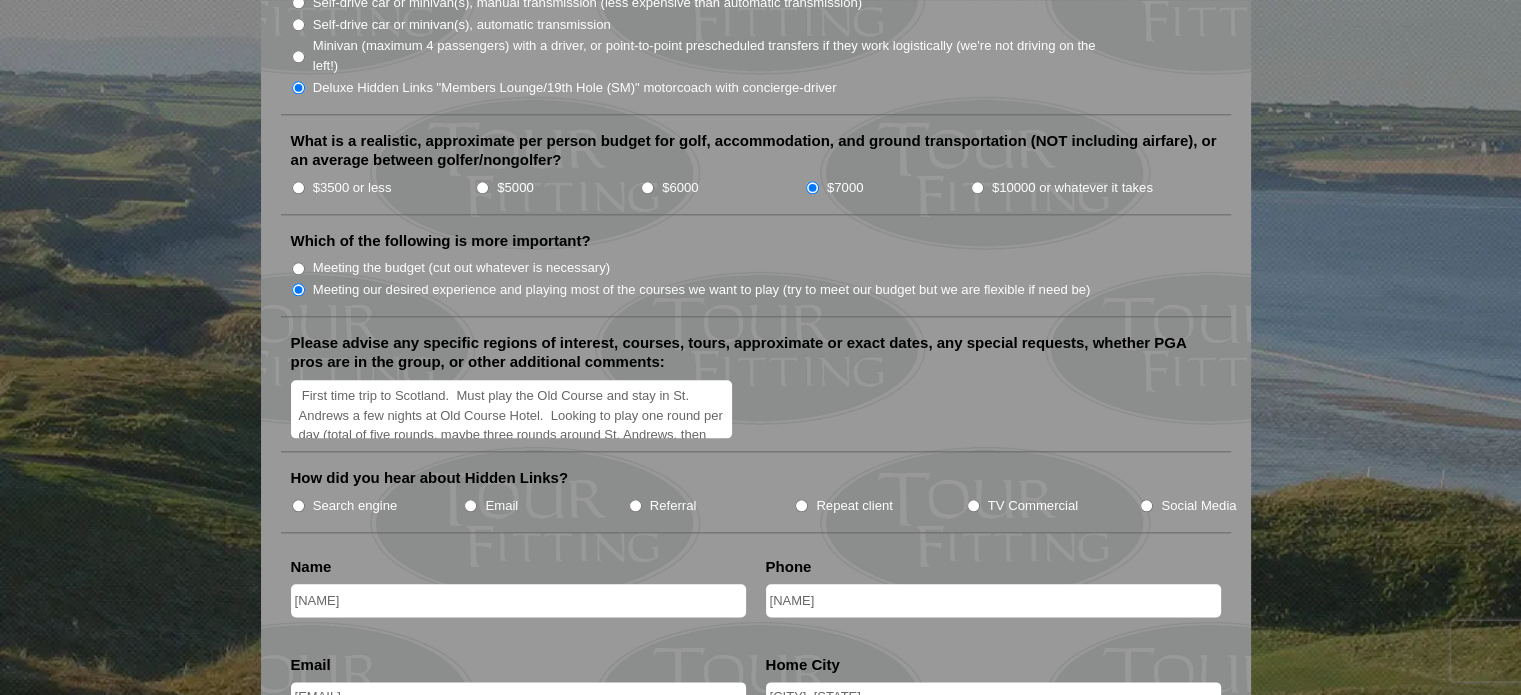 click on "TV Commercial" at bounding box center [973, 505] 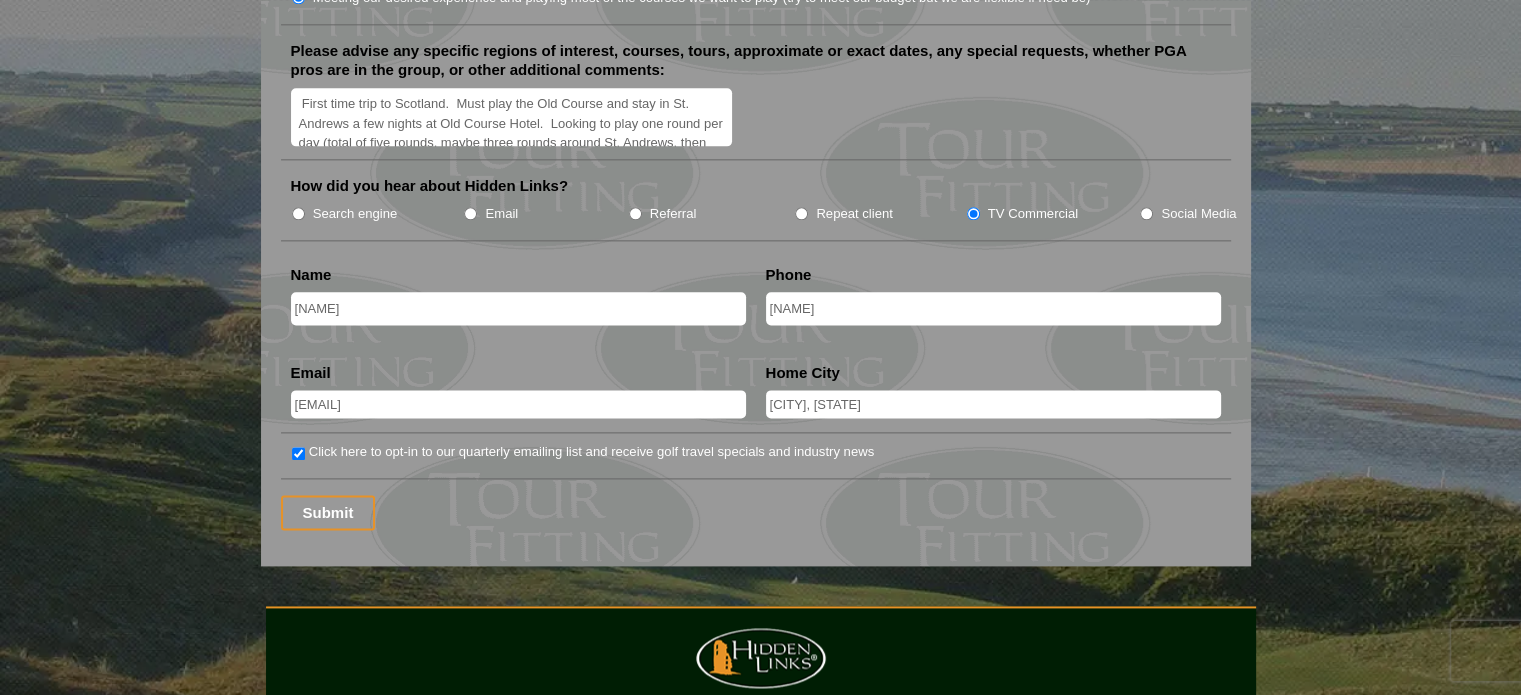 scroll, scrollTop: 2532, scrollLeft: 0, axis: vertical 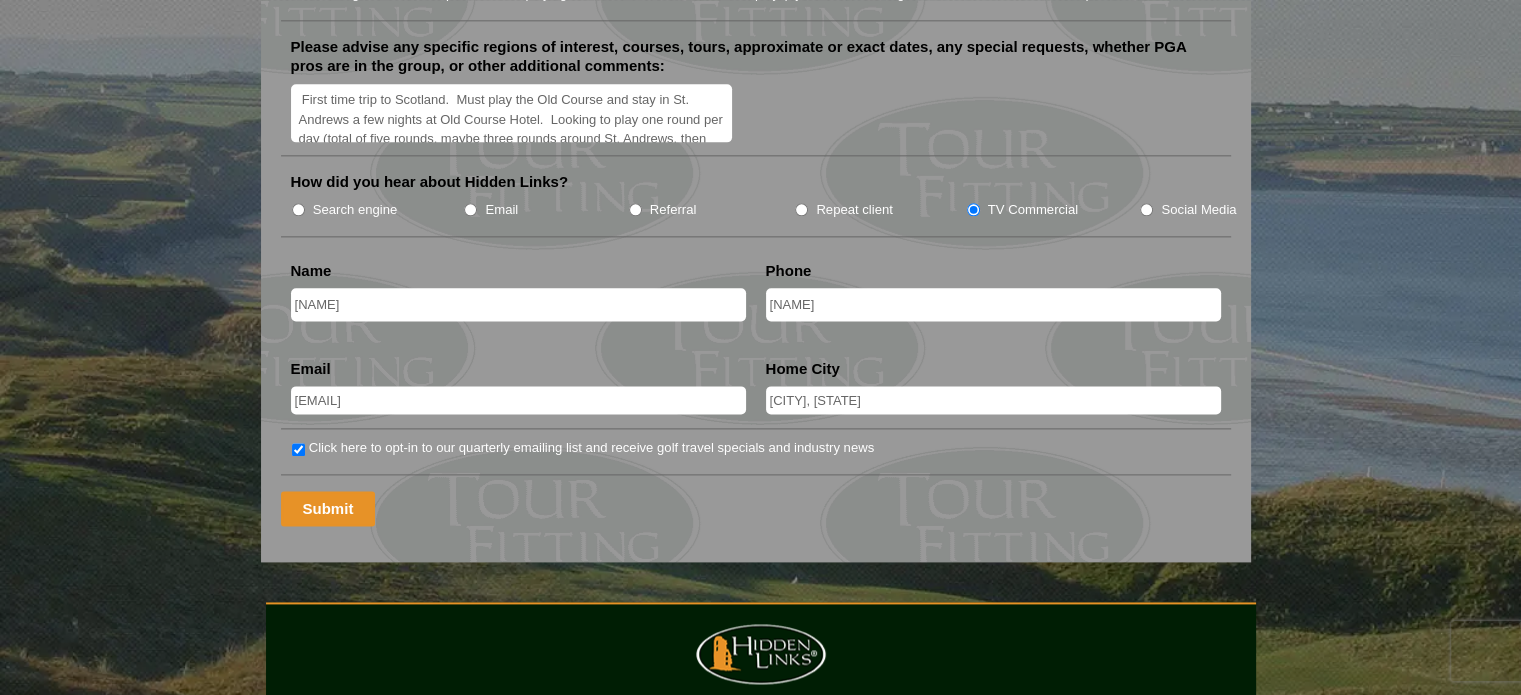 click on "Submit" at bounding box center (328, 508) 